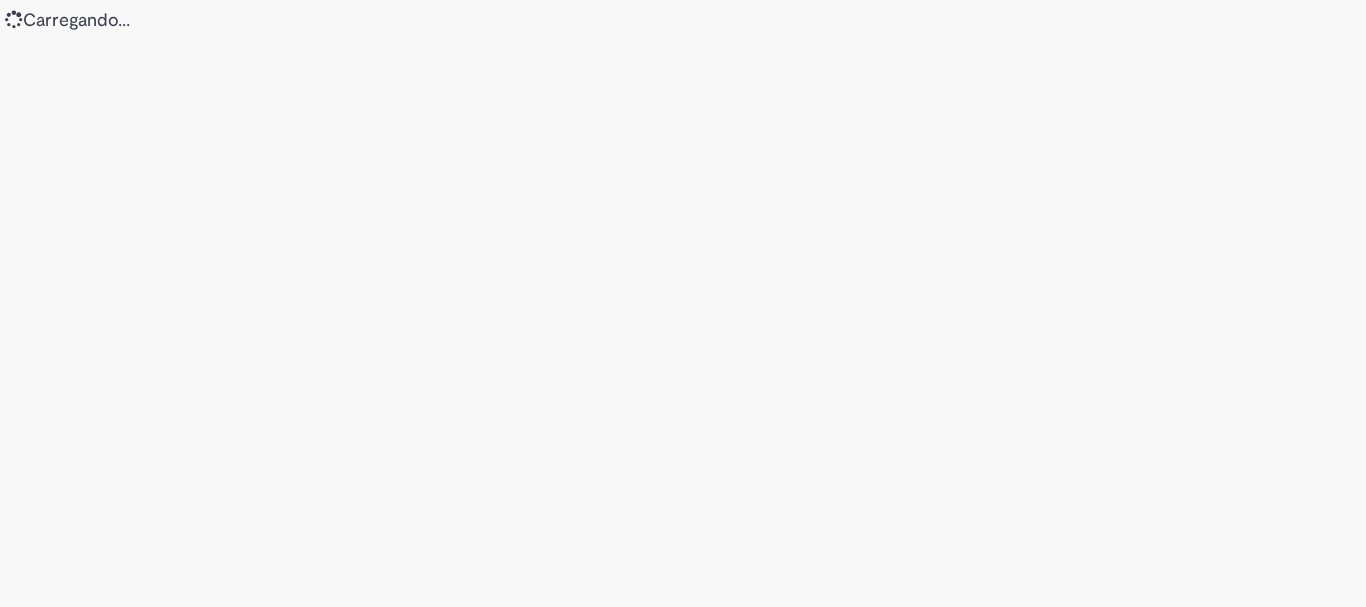 scroll, scrollTop: 0, scrollLeft: 0, axis: both 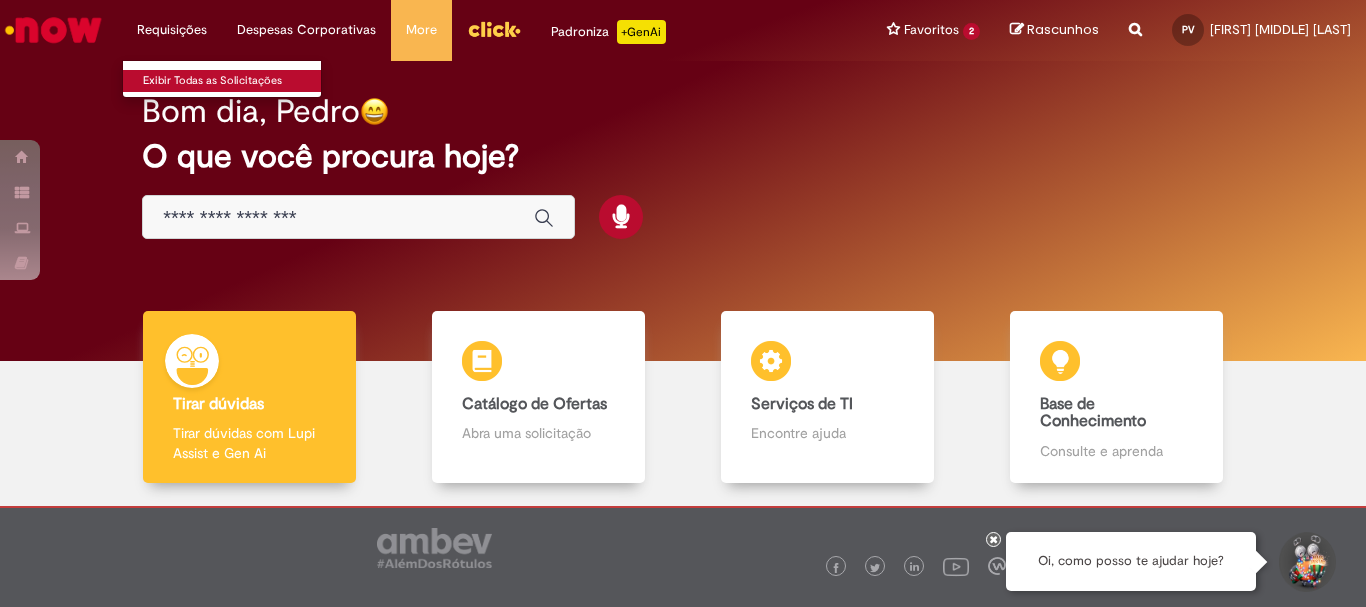 click on "Exibir Todas as Solicitações" at bounding box center (233, 81) 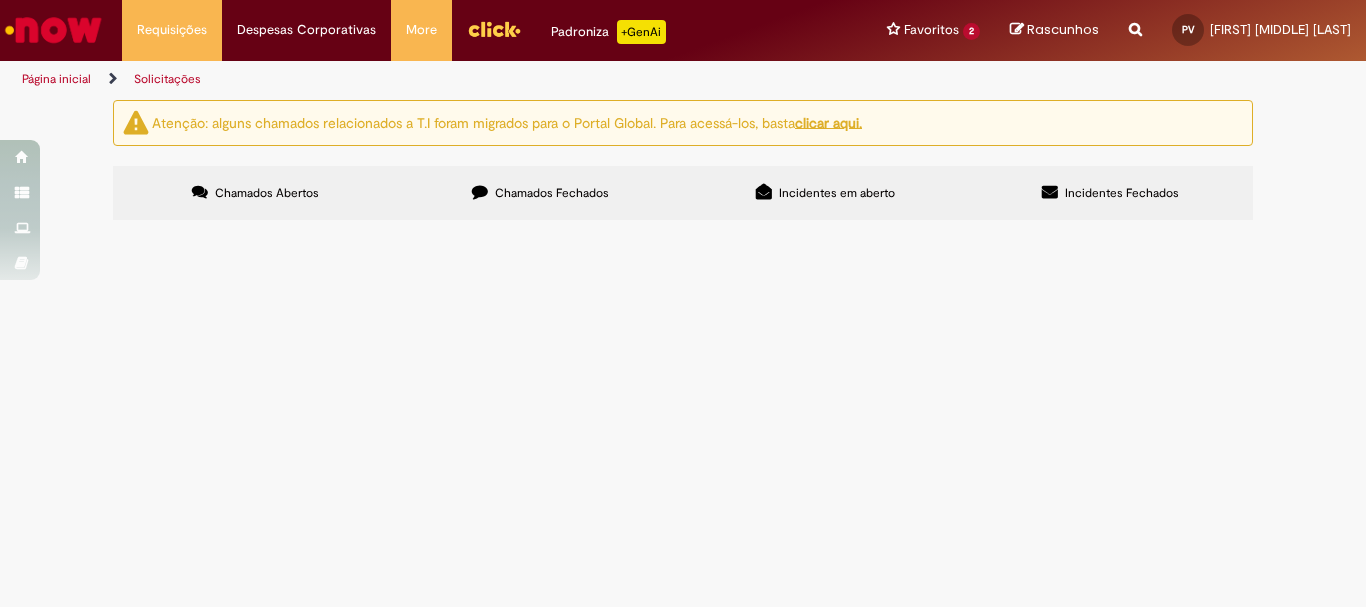 click on "Chamados Fechados" at bounding box center [540, 193] 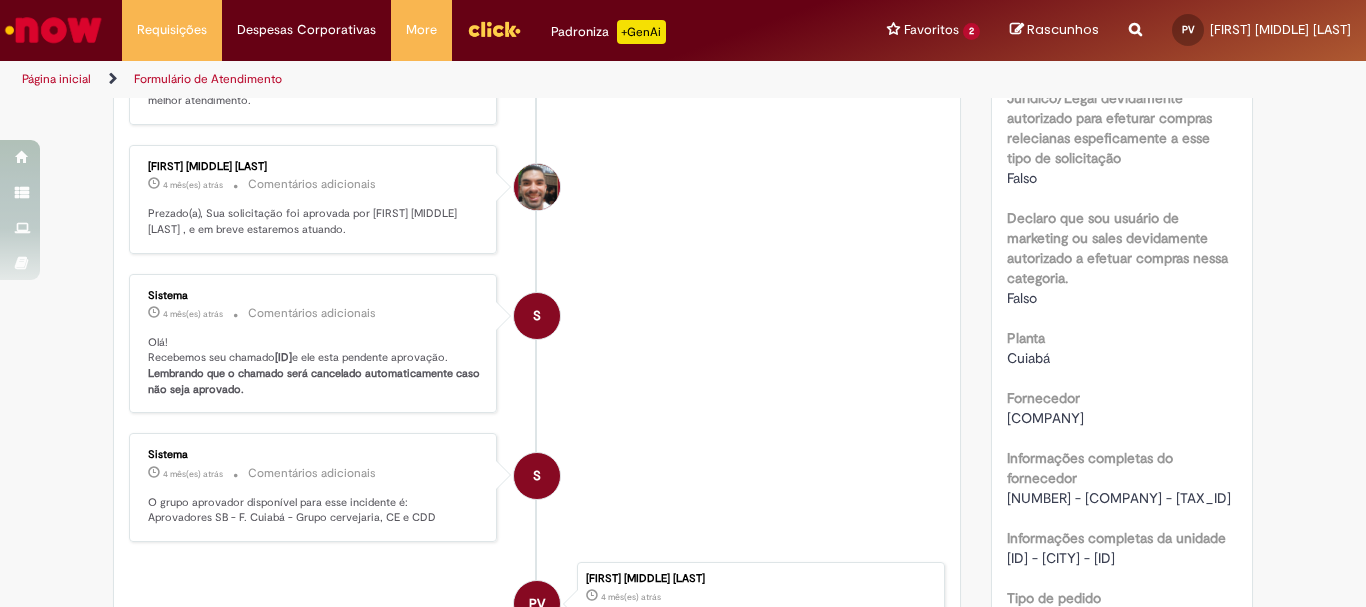 scroll, scrollTop: 1200, scrollLeft: 0, axis: vertical 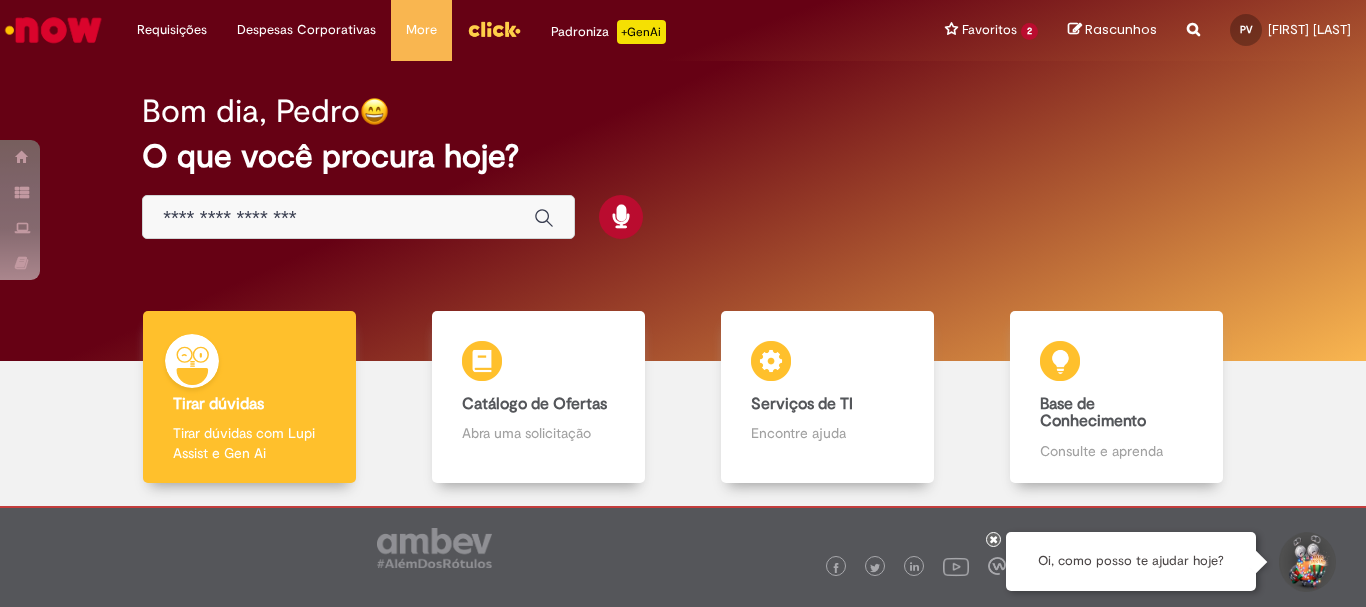 click at bounding box center (338, 218) 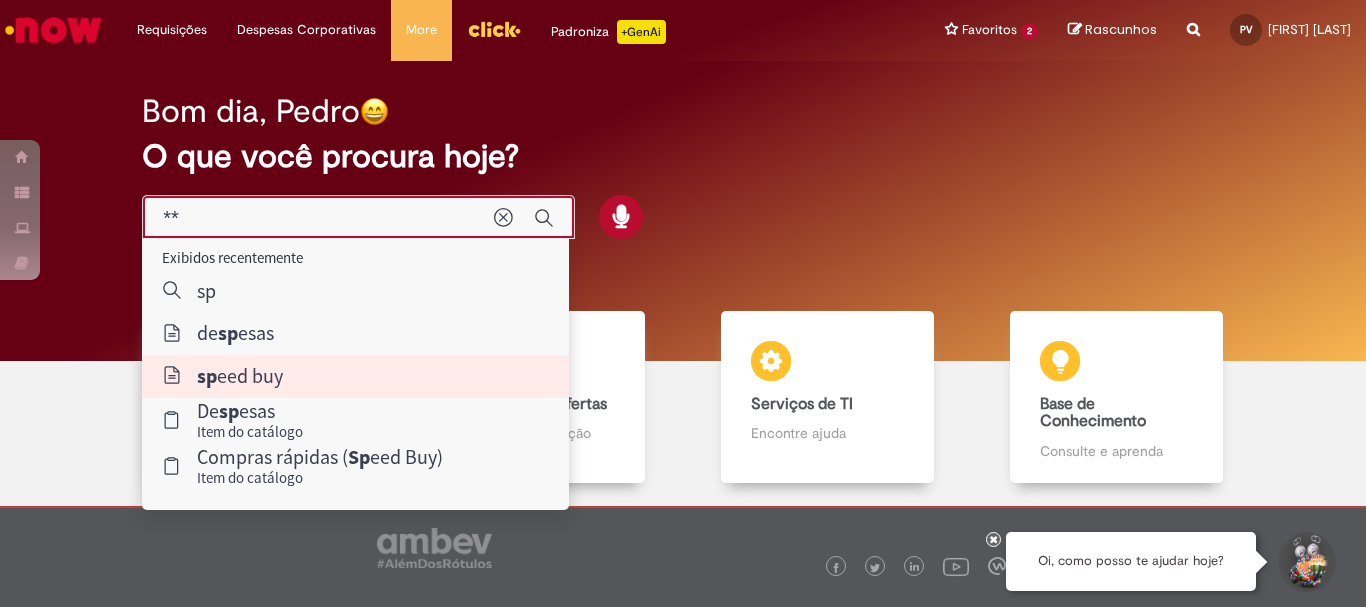 type on "*********" 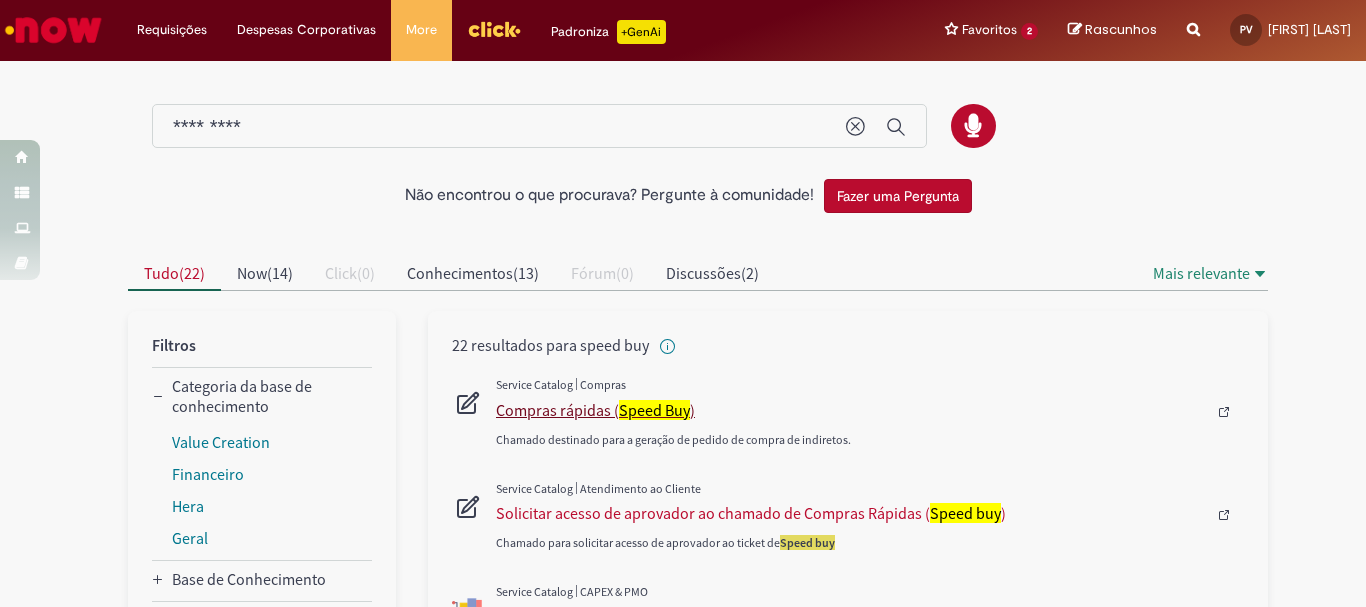 click on "Compras rápidas ( Speed Buy )" at bounding box center [851, 410] 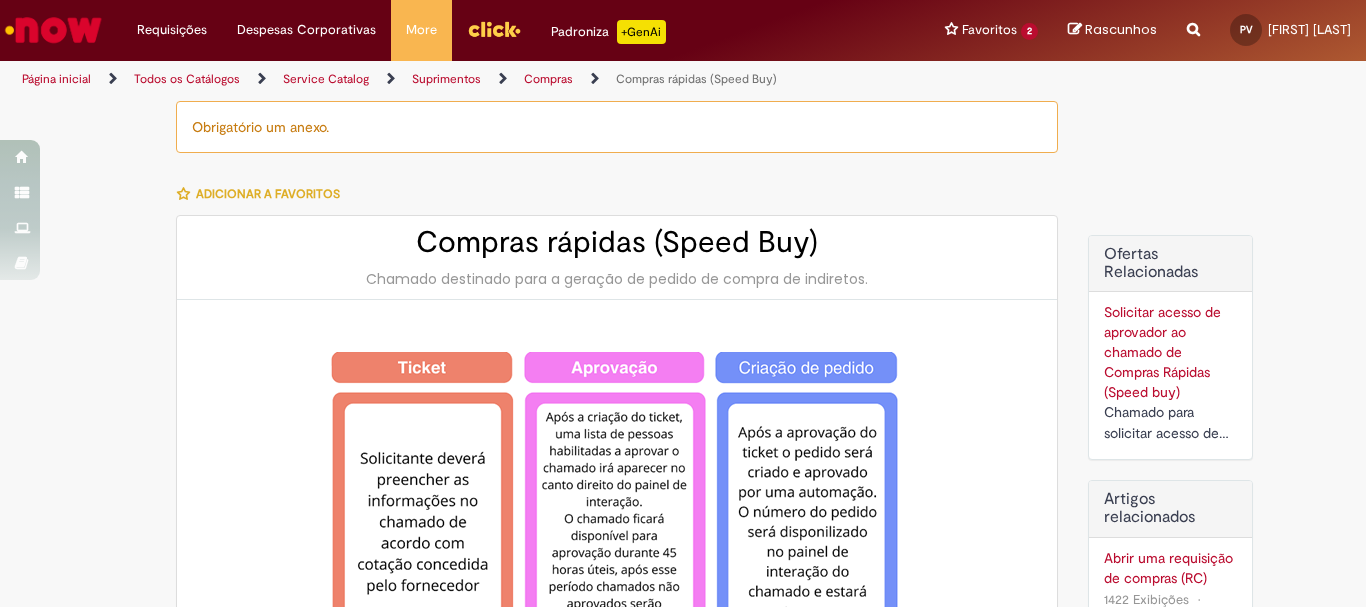 type on "********" 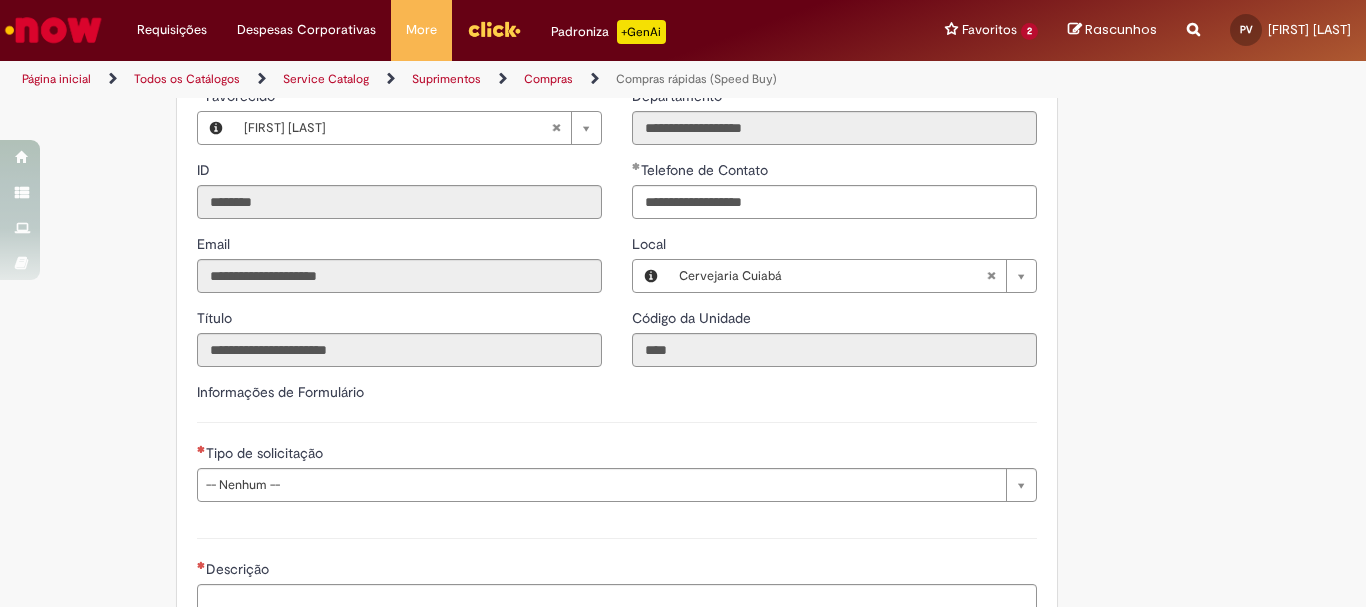 scroll, scrollTop: 2400, scrollLeft: 0, axis: vertical 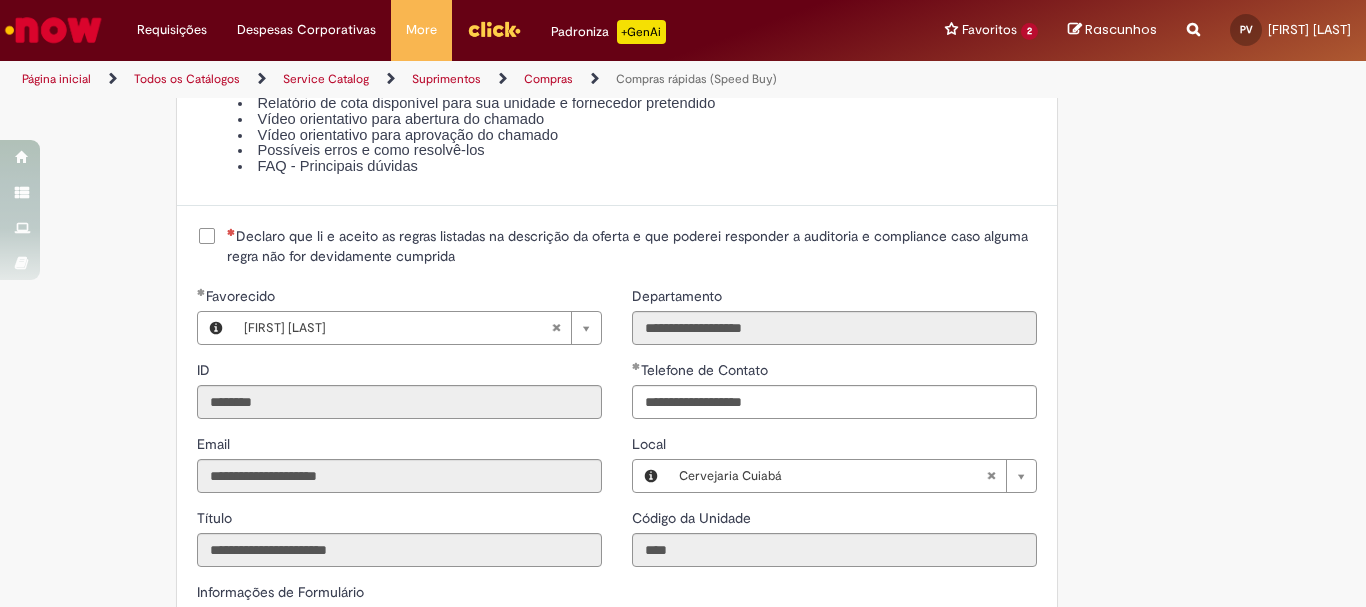 click on "Declaro que li e aceito as regras listadas na descrição da oferta e que poderei responder a auditoria e compliance caso alguma regra não for devidamente cumprida" at bounding box center (632, 246) 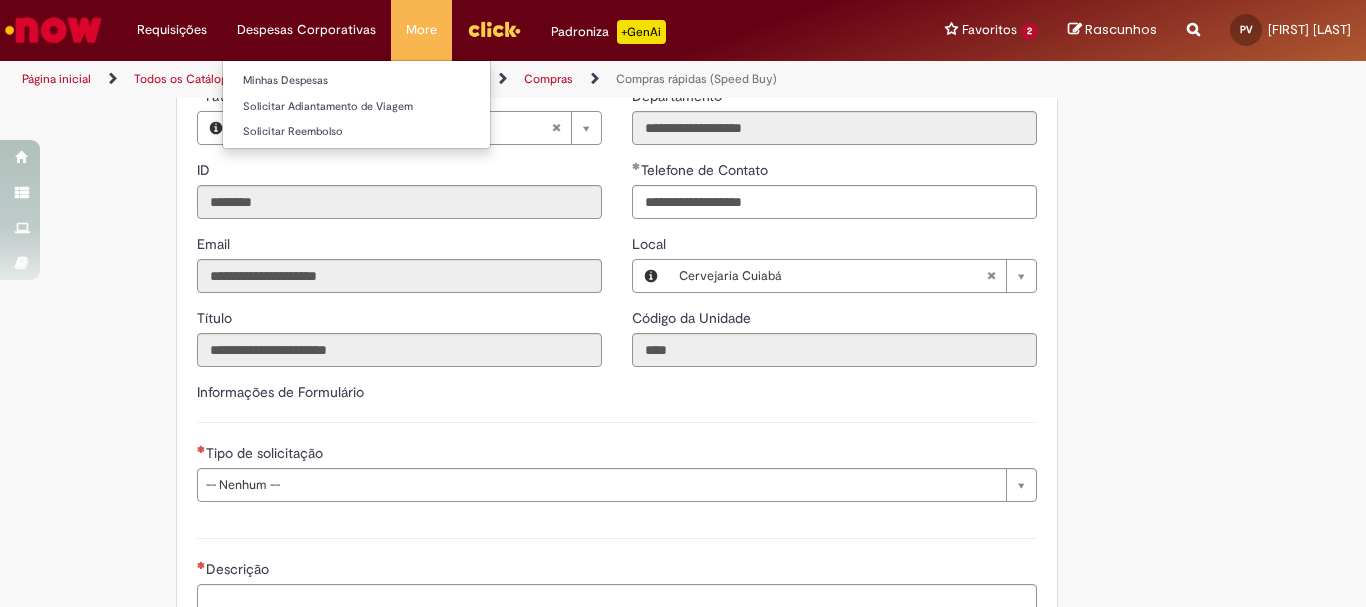scroll, scrollTop: 2800, scrollLeft: 0, axis: vertical 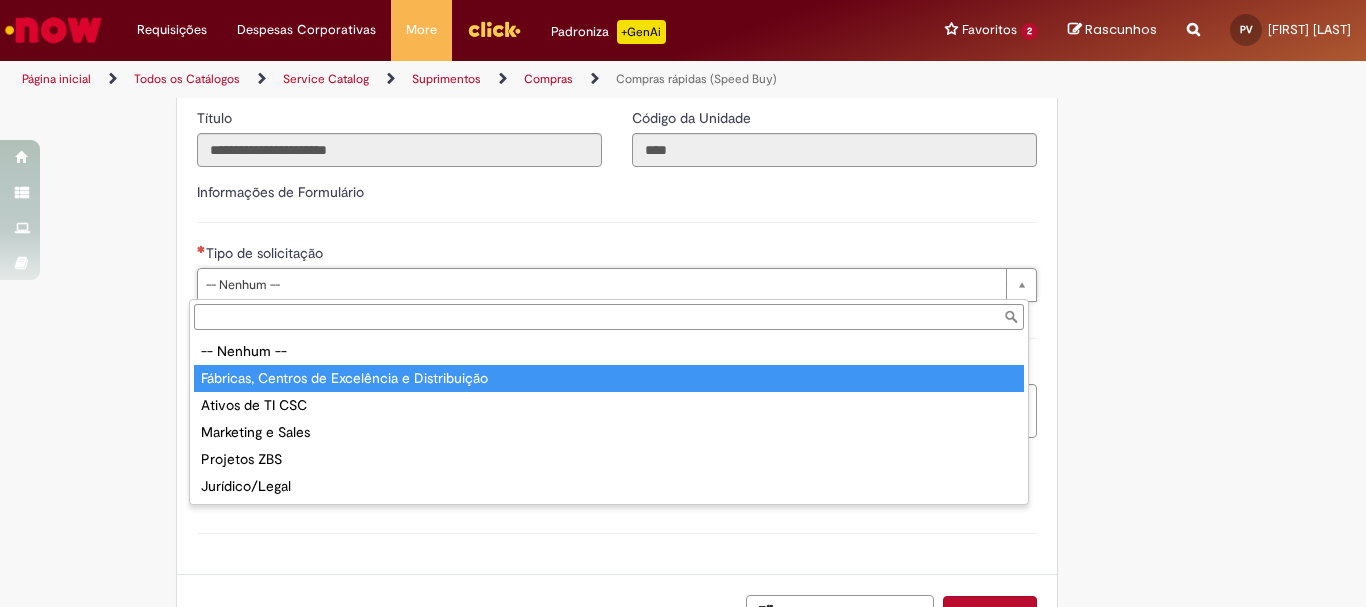 type on "**********" 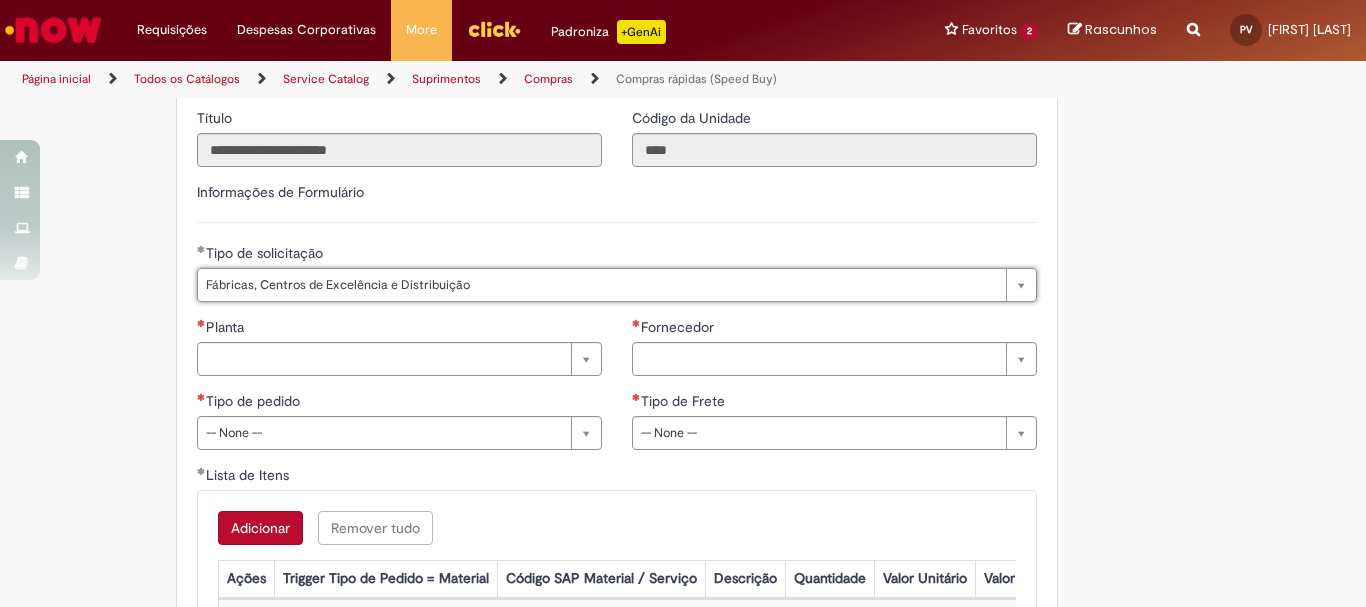 scroll, scrollTop: 2900, scrollLeft: 0, axis: vertical 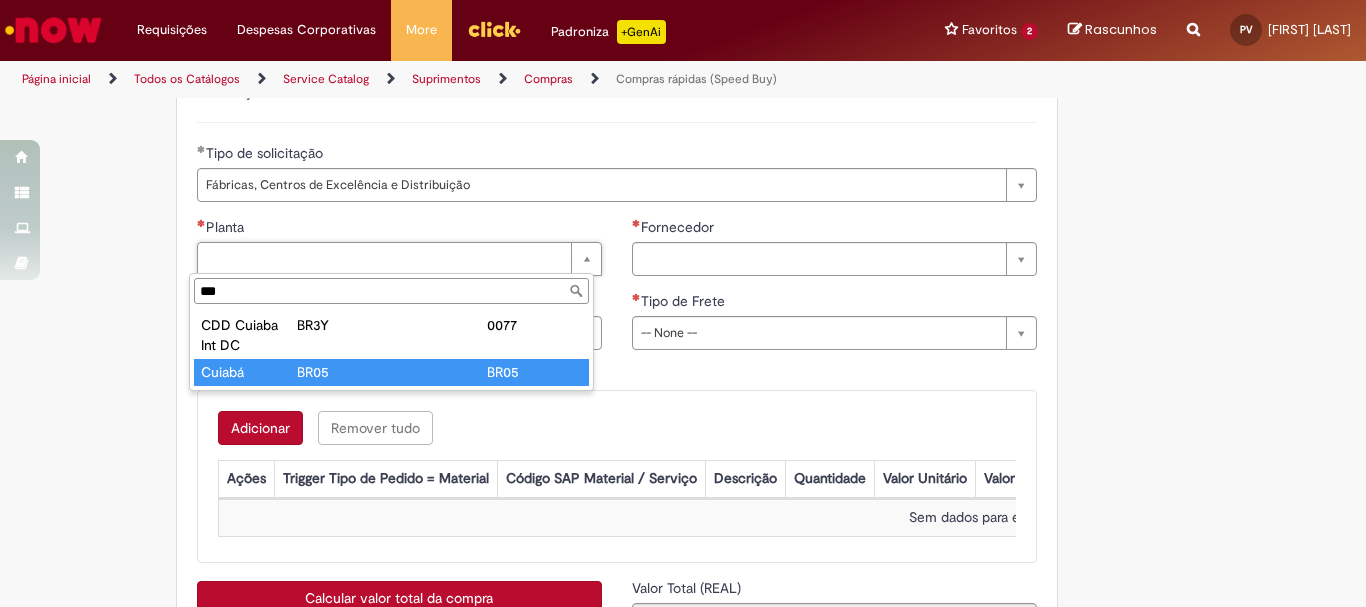 type on "***" 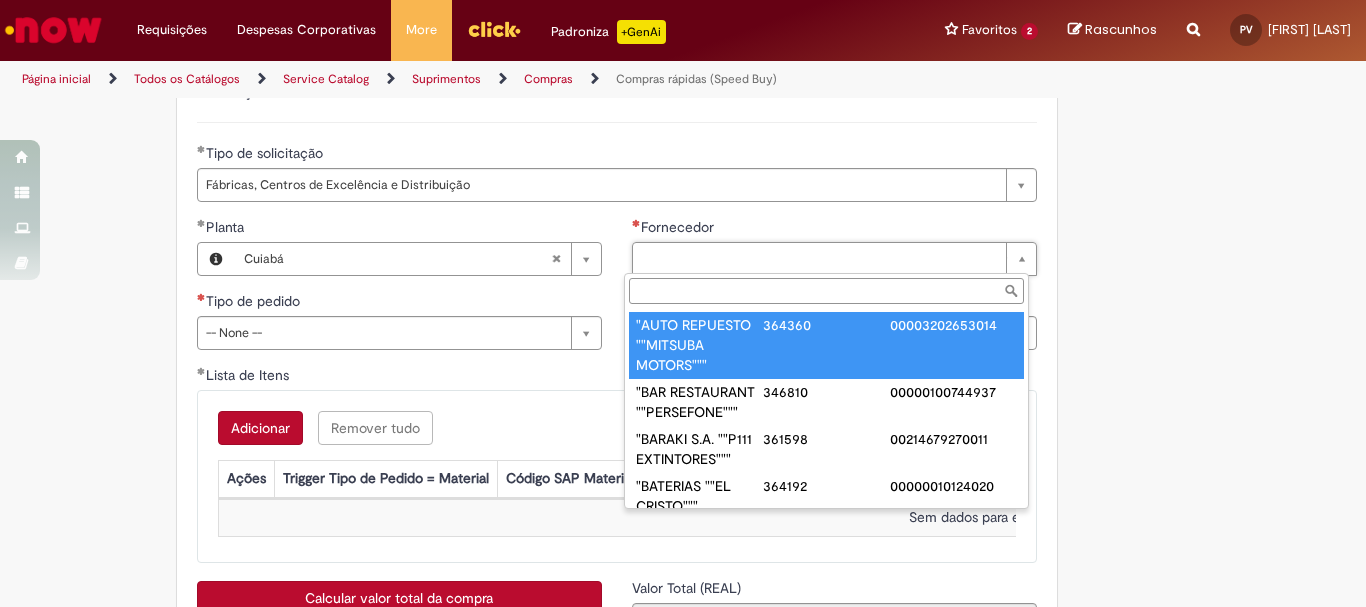 paste on "**********" 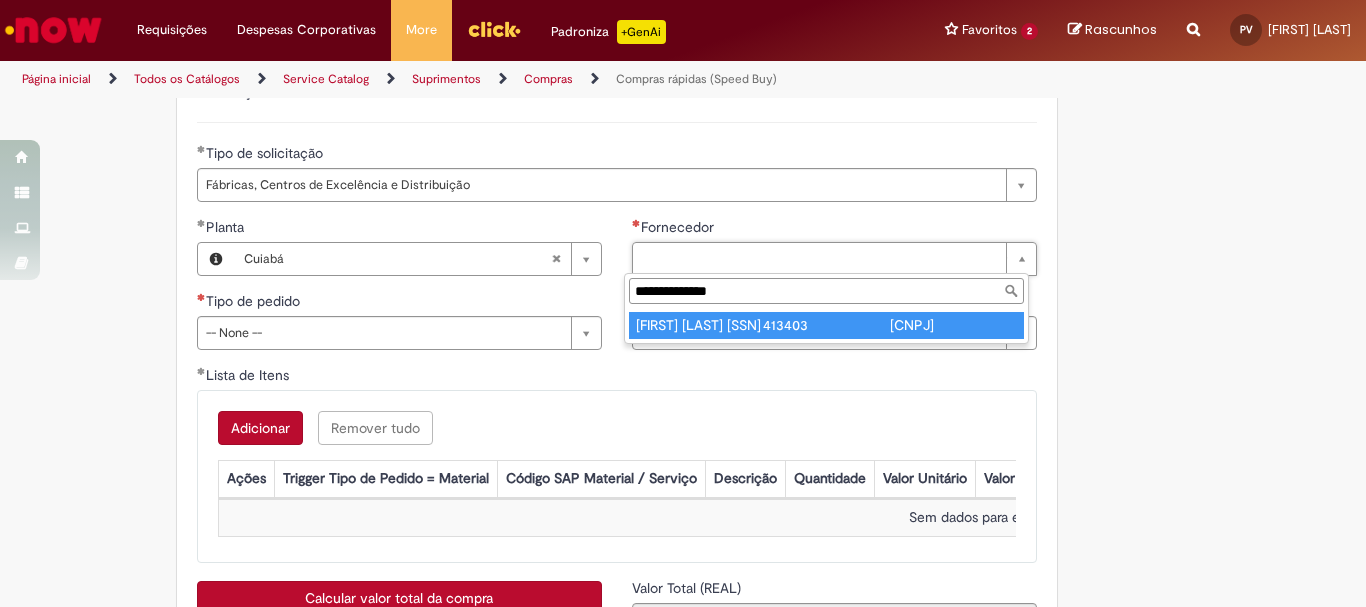 scroll, scrollTop: 0, scrollLeft: 0, axis: both 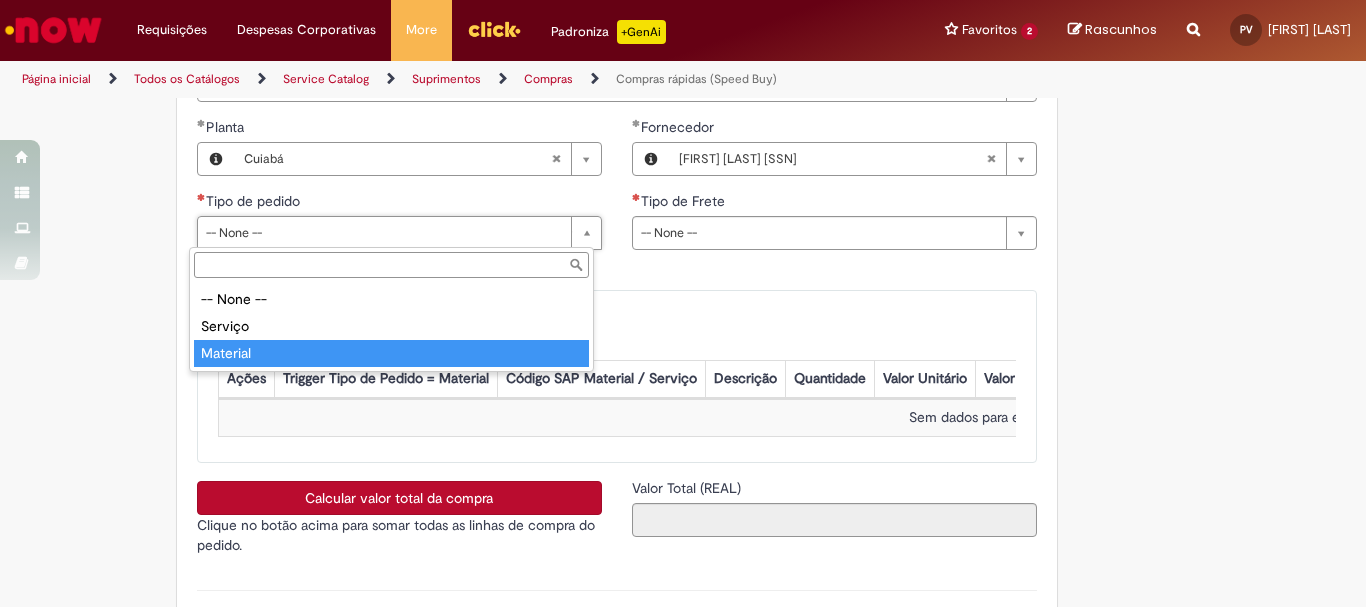 type on "********" 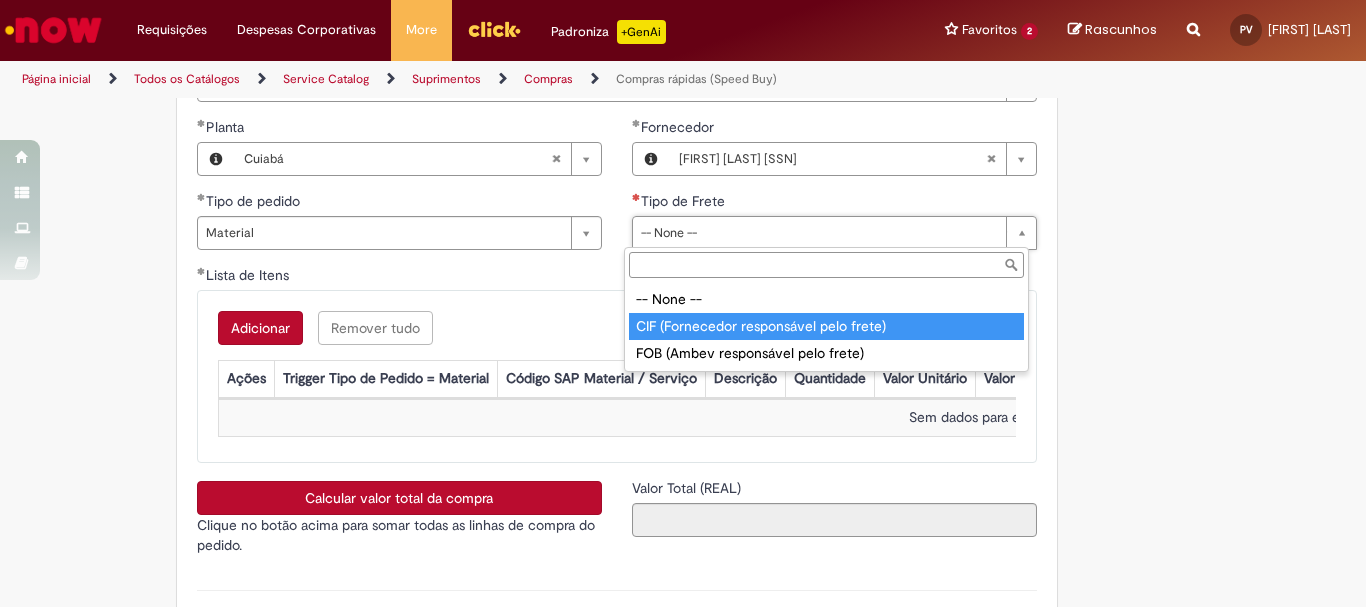 type on "**********" 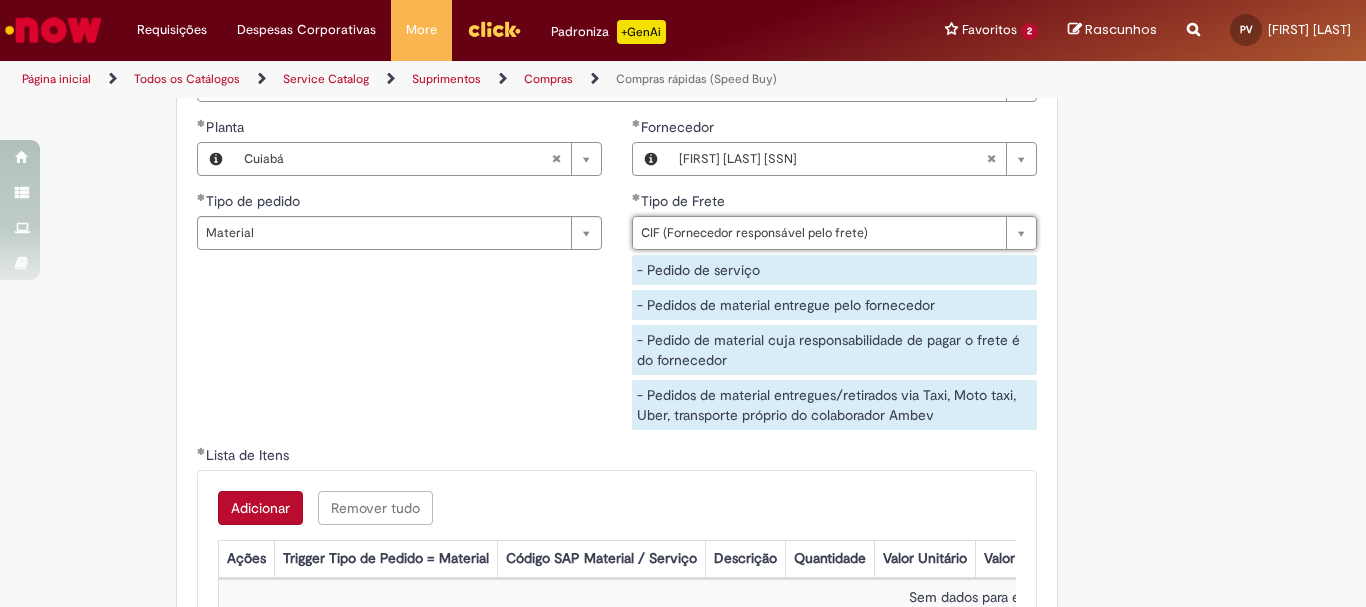 scroll, scrollTop: 3200, scrollLeft: 0, axis: vertical 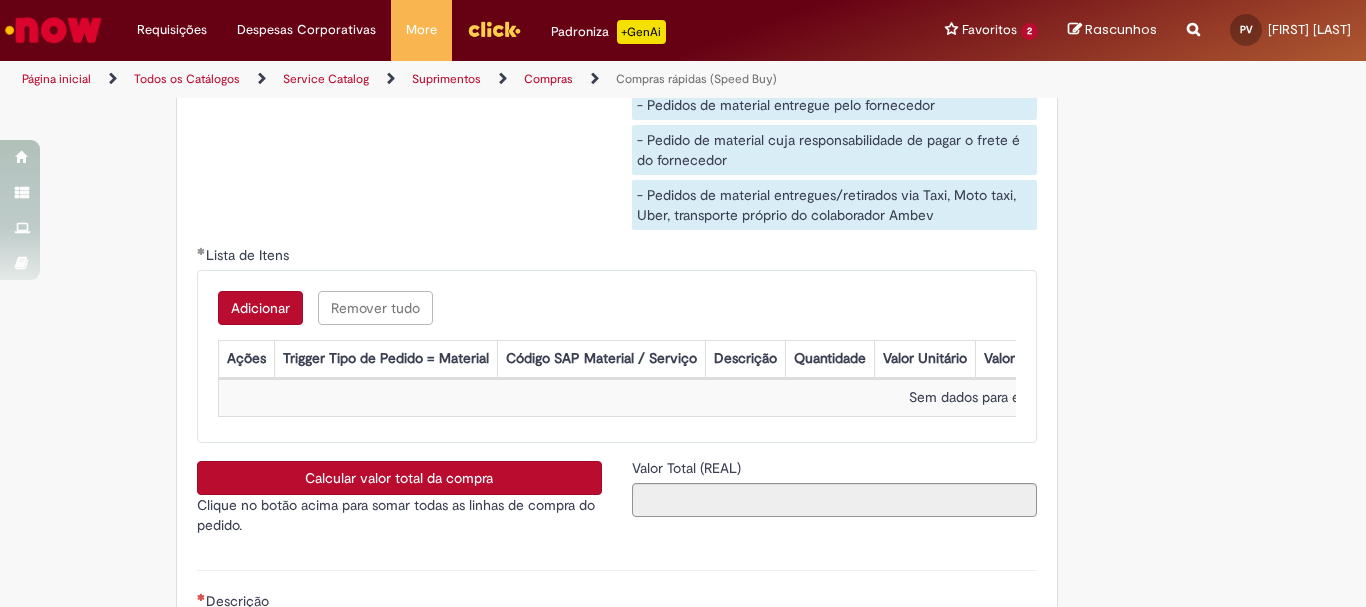 click on "Adicionar" at bounding box center [260, 308] 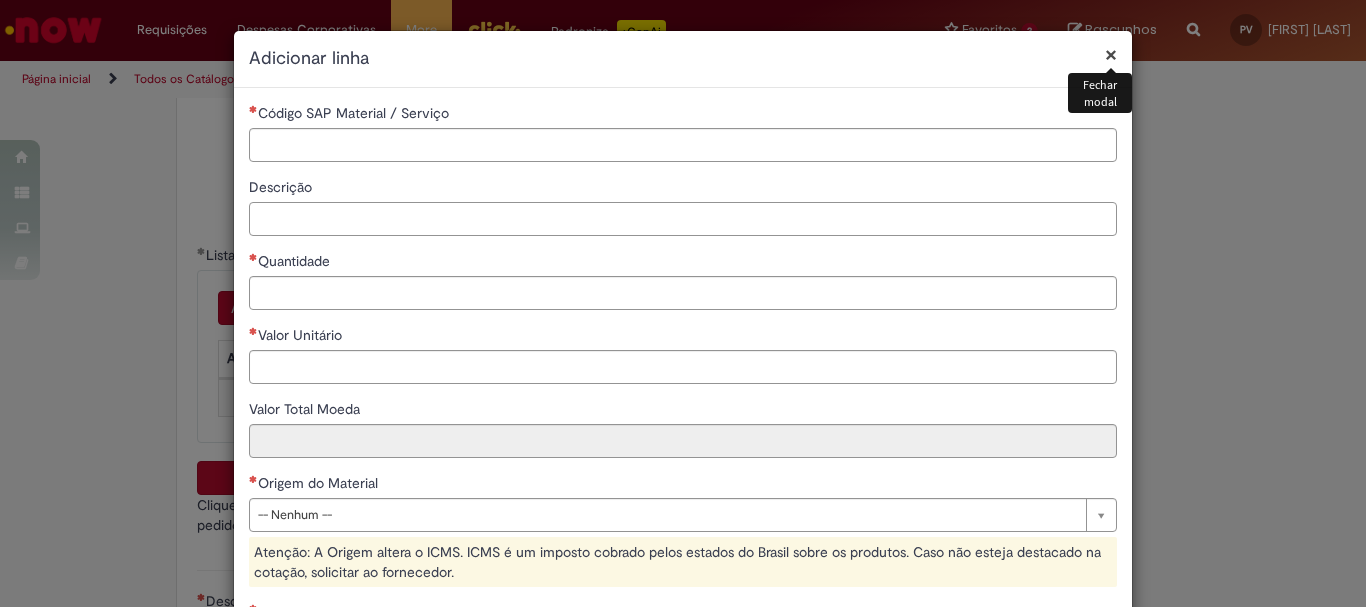 click on "Descrição" at bounding box center [683, 219] 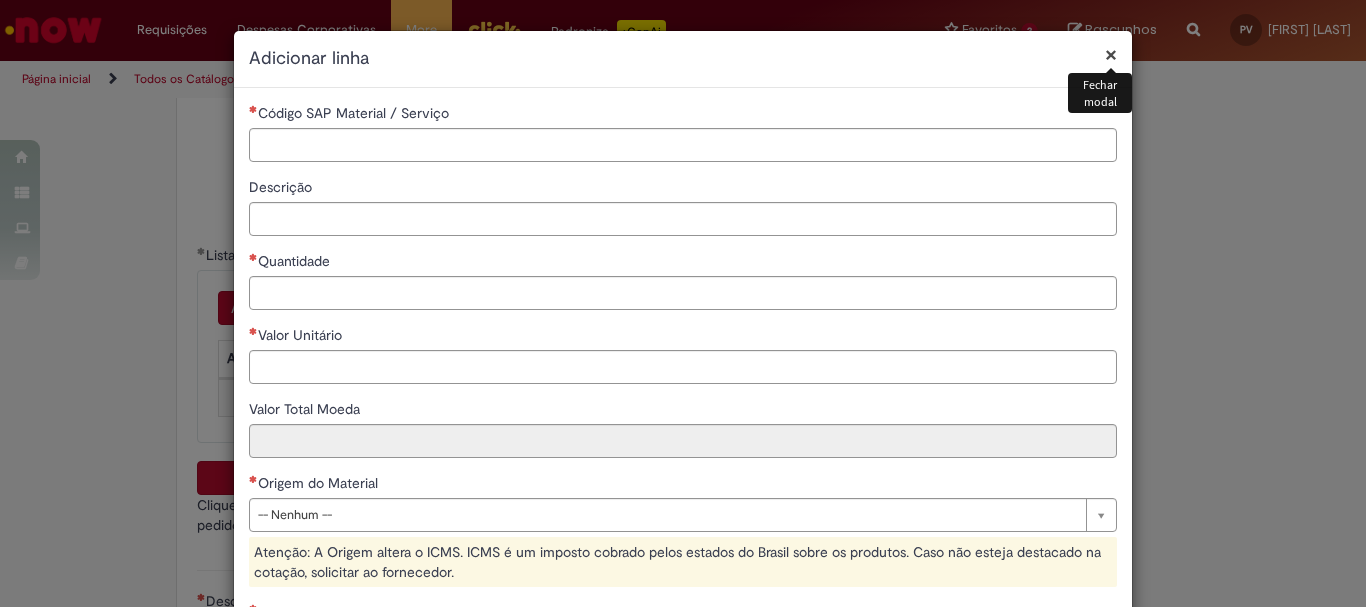 click on "×" at bounding box center [1111, 54] 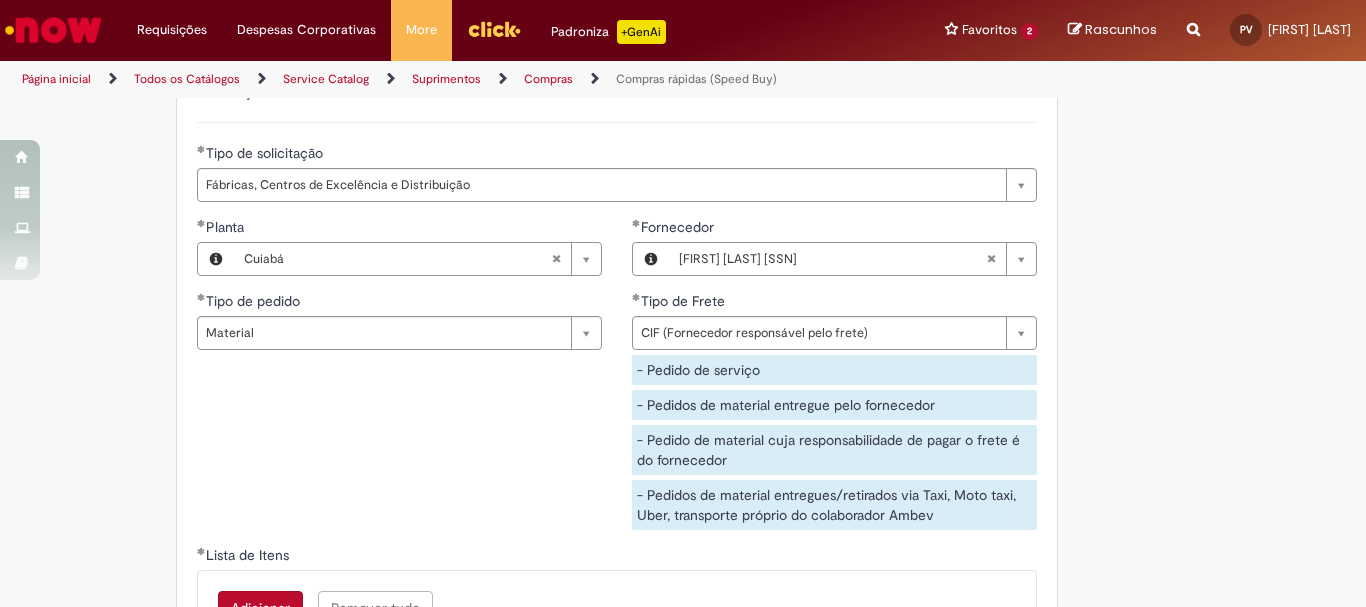 scroll, scrollTop: 2800, scrollLeft: 0, axis: vertical 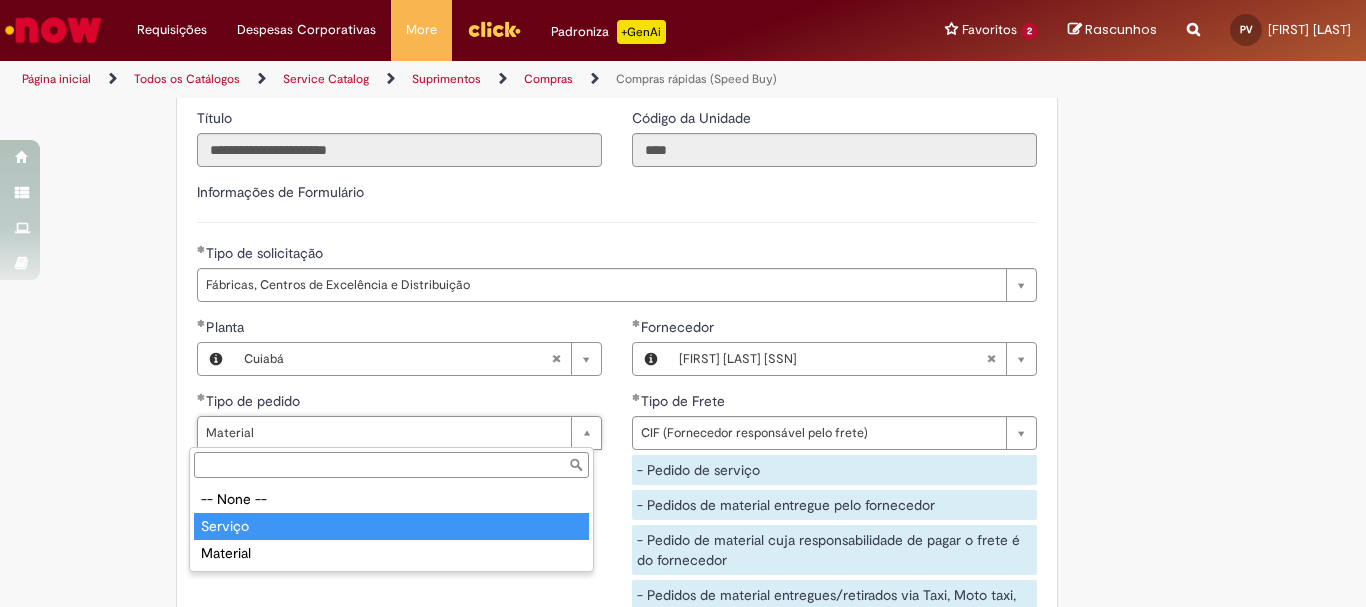 type on "*******" 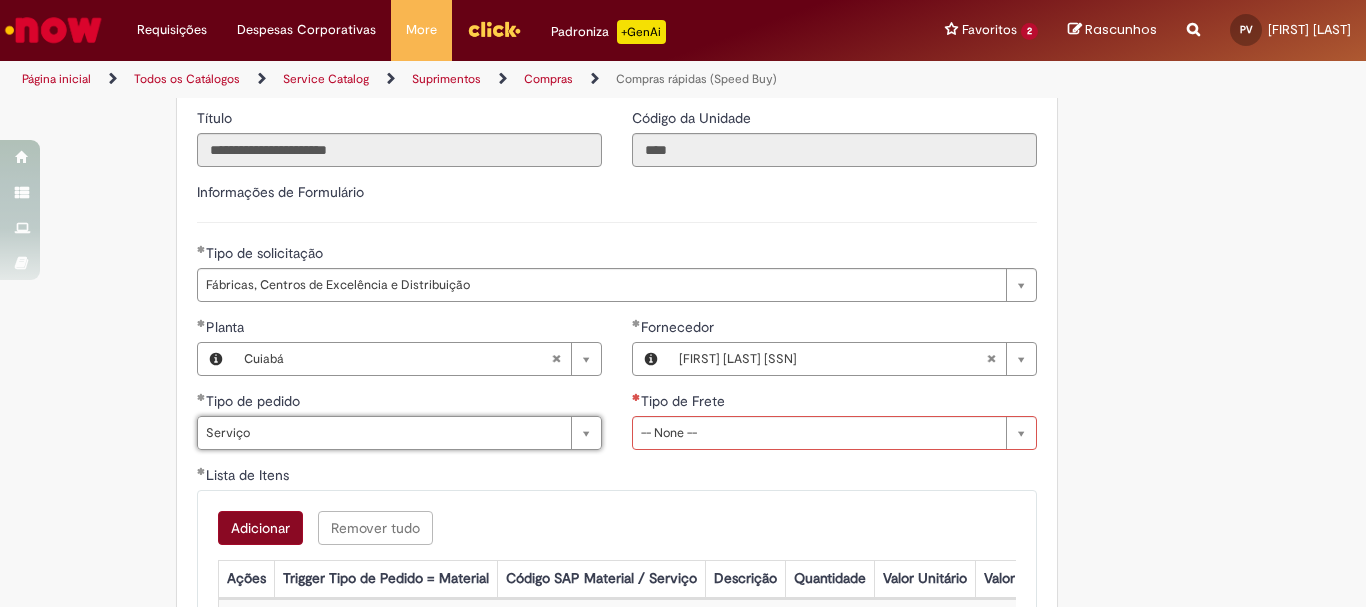 scroll, scrollTop: 0, scrollLeft: 47, axis: horizontal 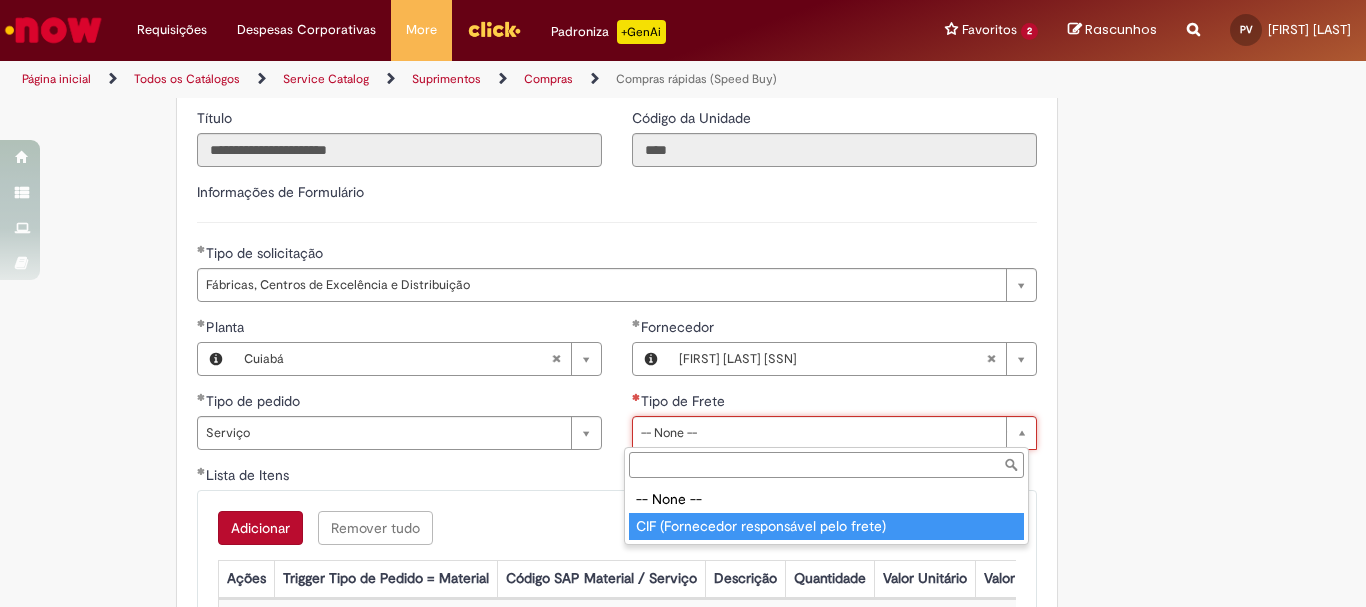 type on "**********" 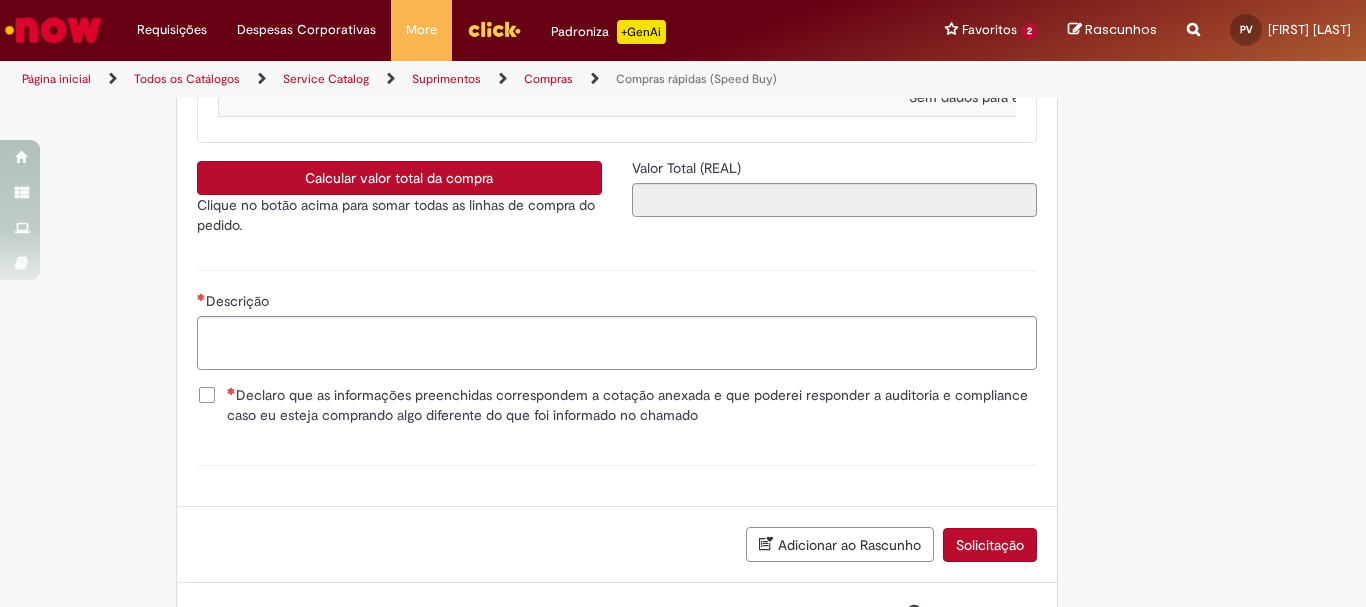 scroll, scrollTop: 3400, scrollLeft: 0, axis: vertical 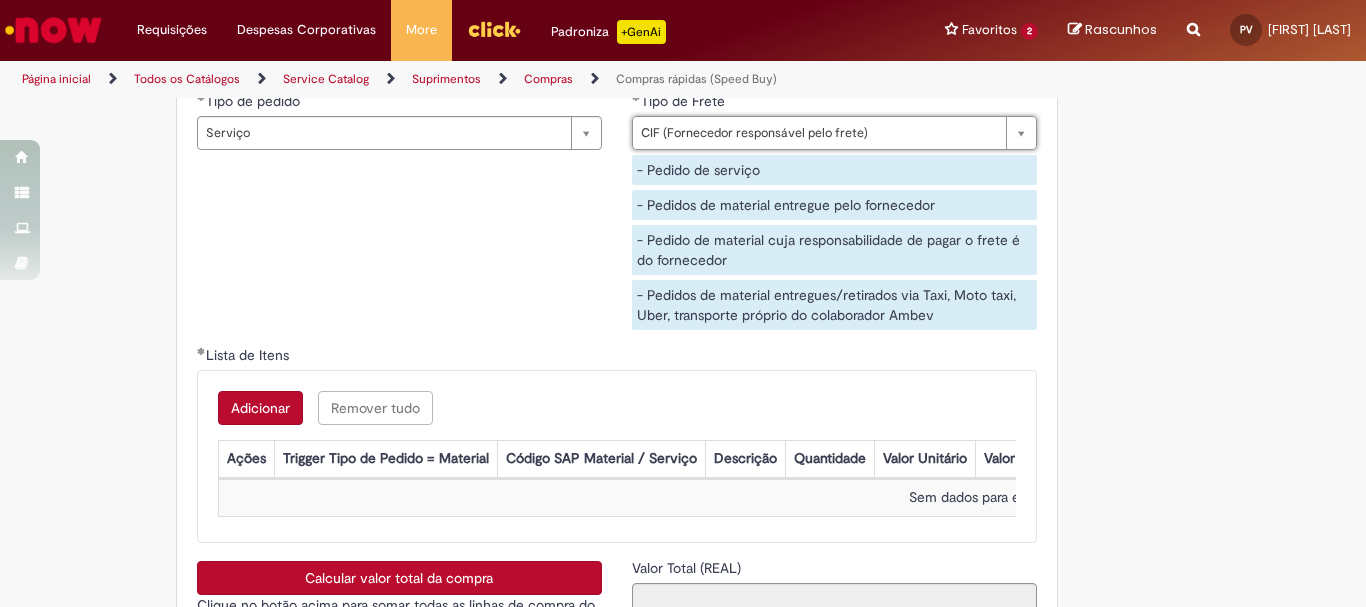 click on "Adicionar" at bounding box center [260, 408] 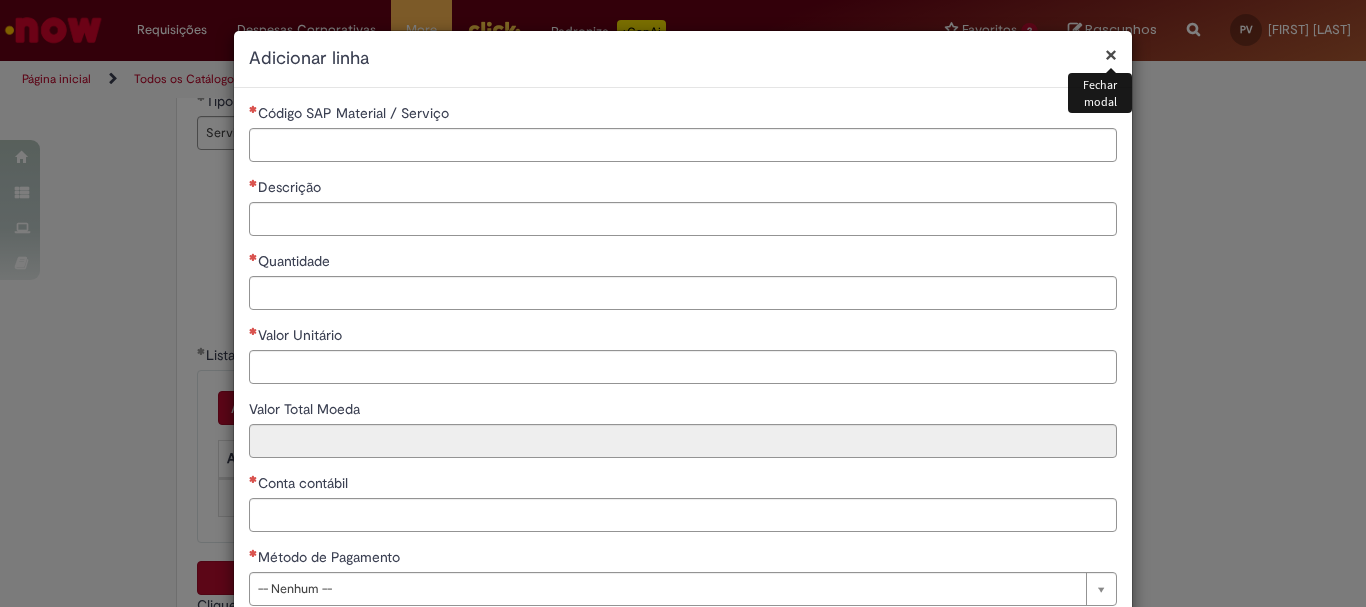 scroll, scrollTop: 100, scrollLeft: 0, axis: vertical 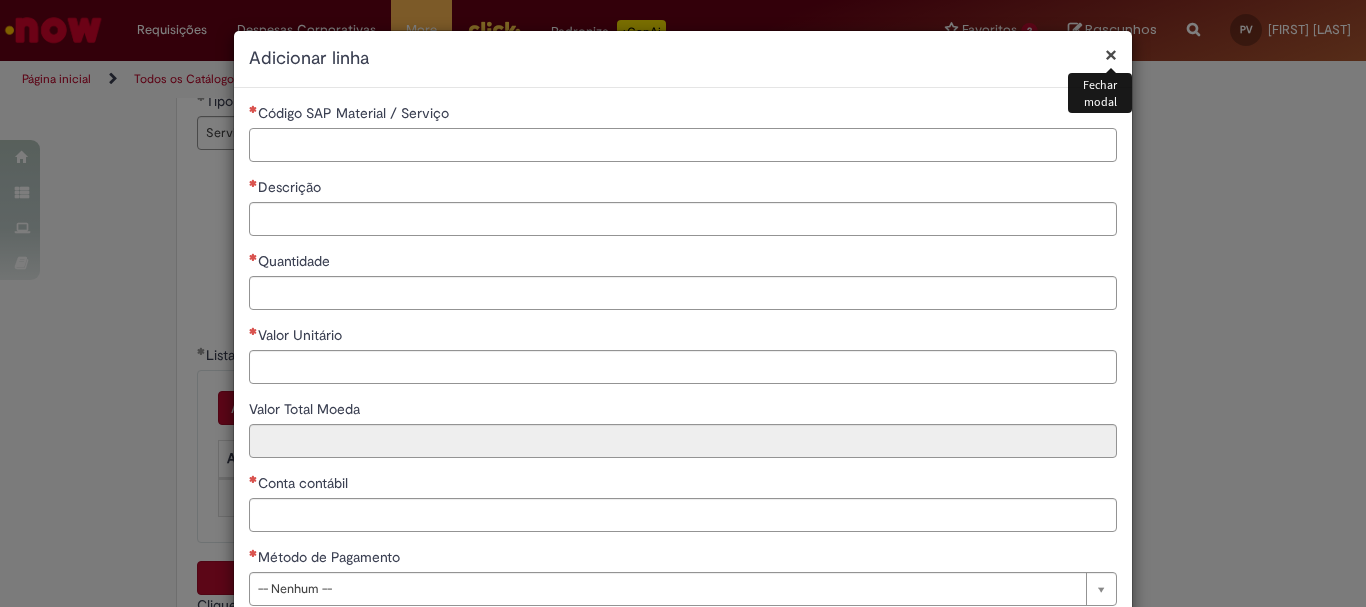 click on "Código SAP Material / Serviço" at bounding box center (683, 145) 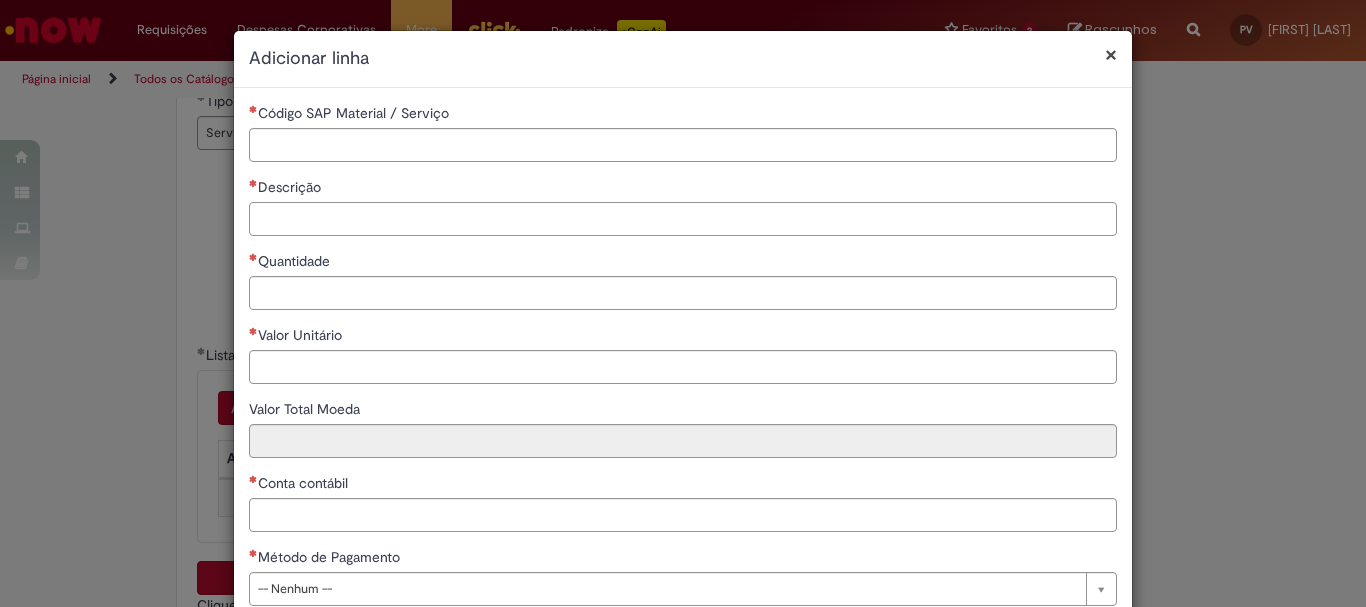 click on "Descrição" at bounding box center (683, 219) 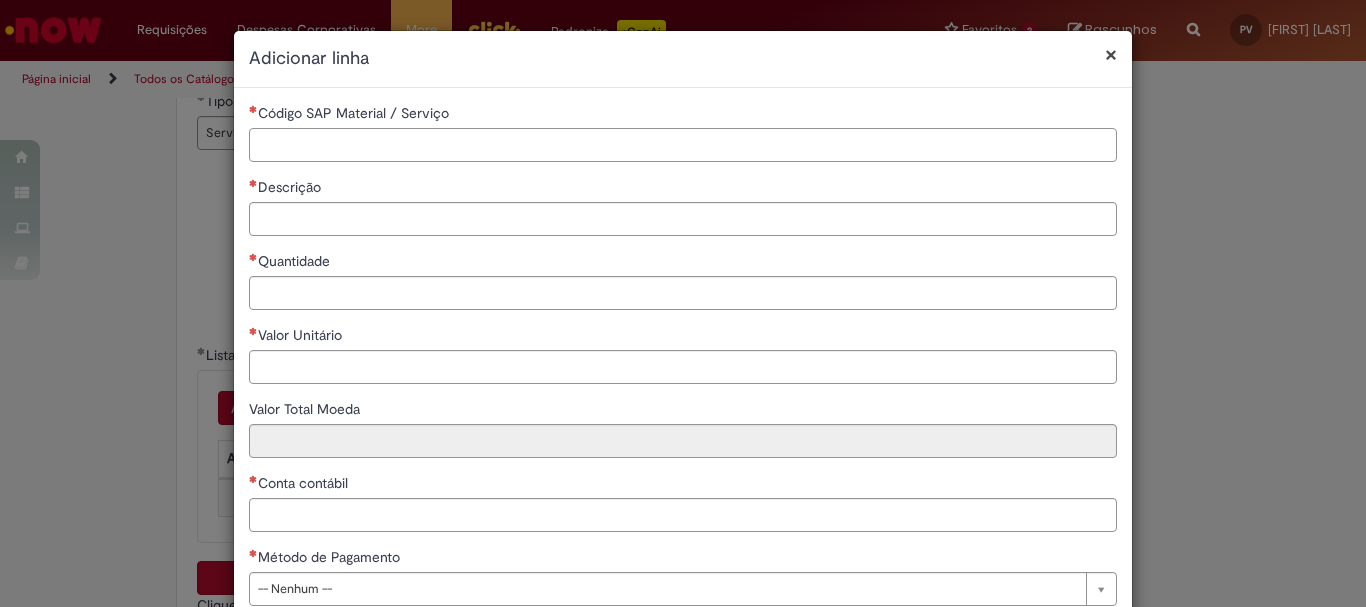 click on "Código SAP Material / Serviço" at bounding box center (683, 145) 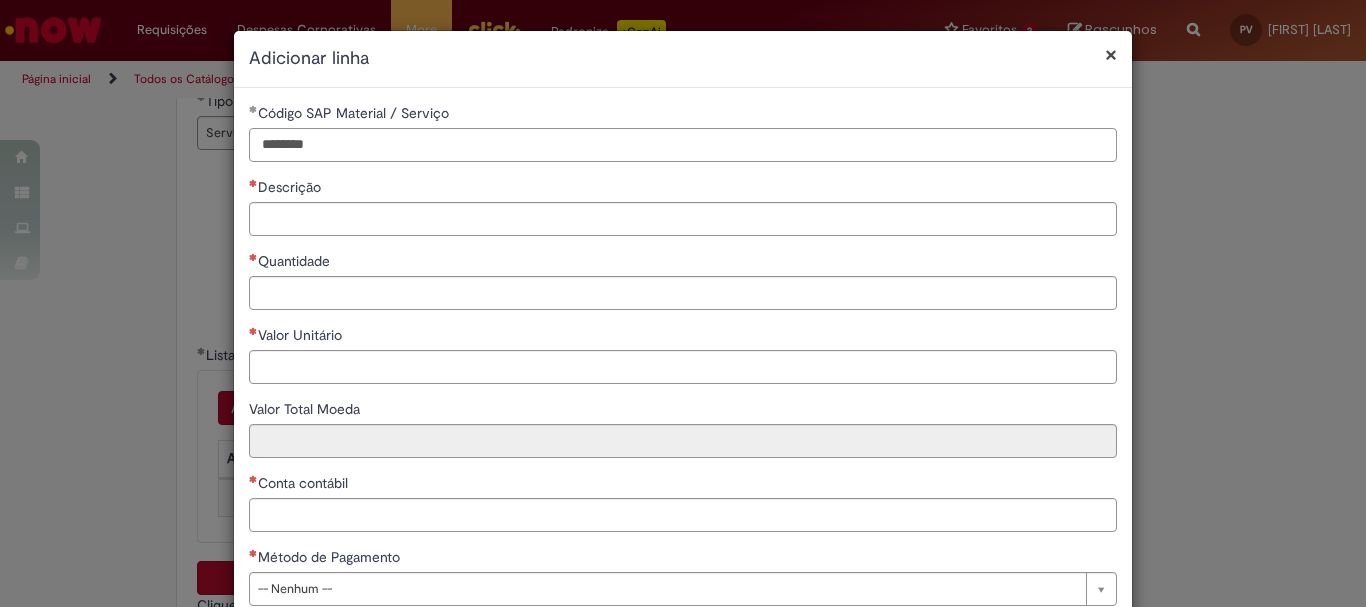 type on "********" 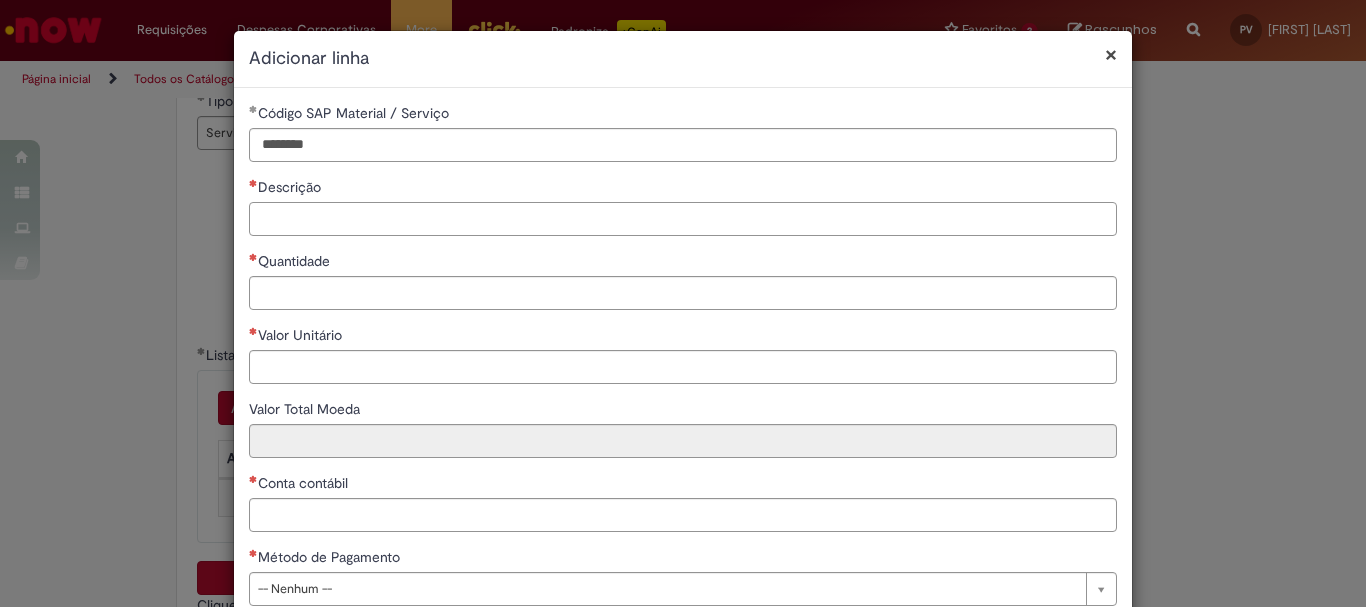 click on "Descrição" at bounding box center [683, 219] 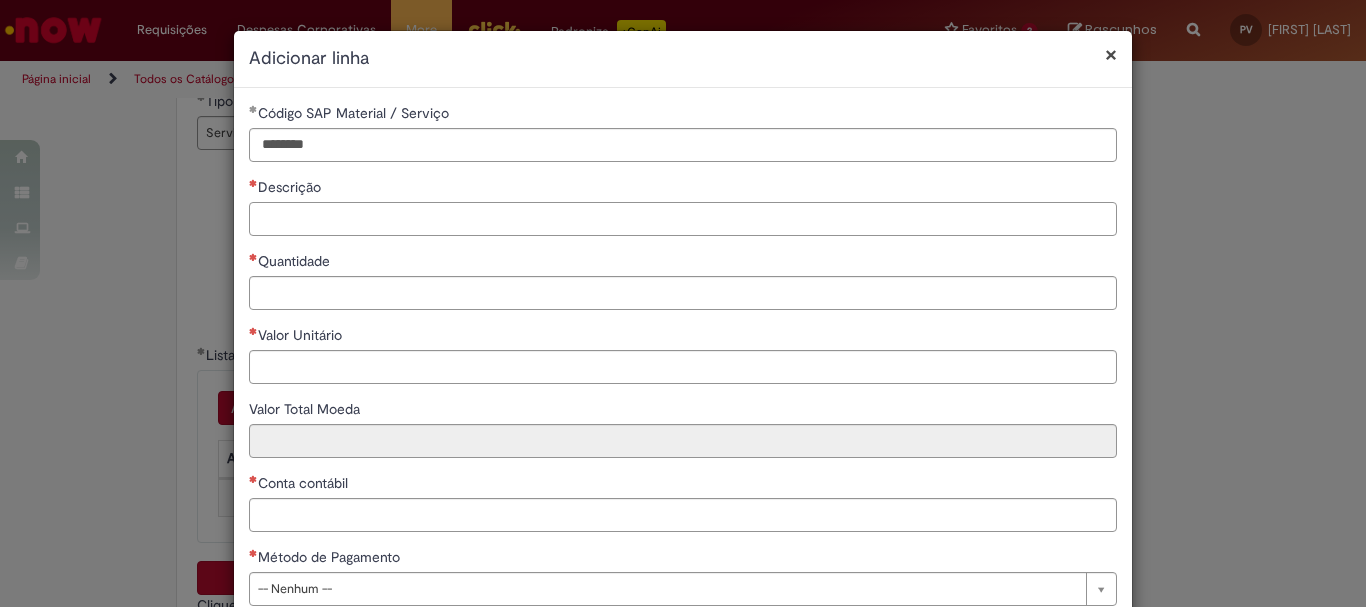 paste on "**********" 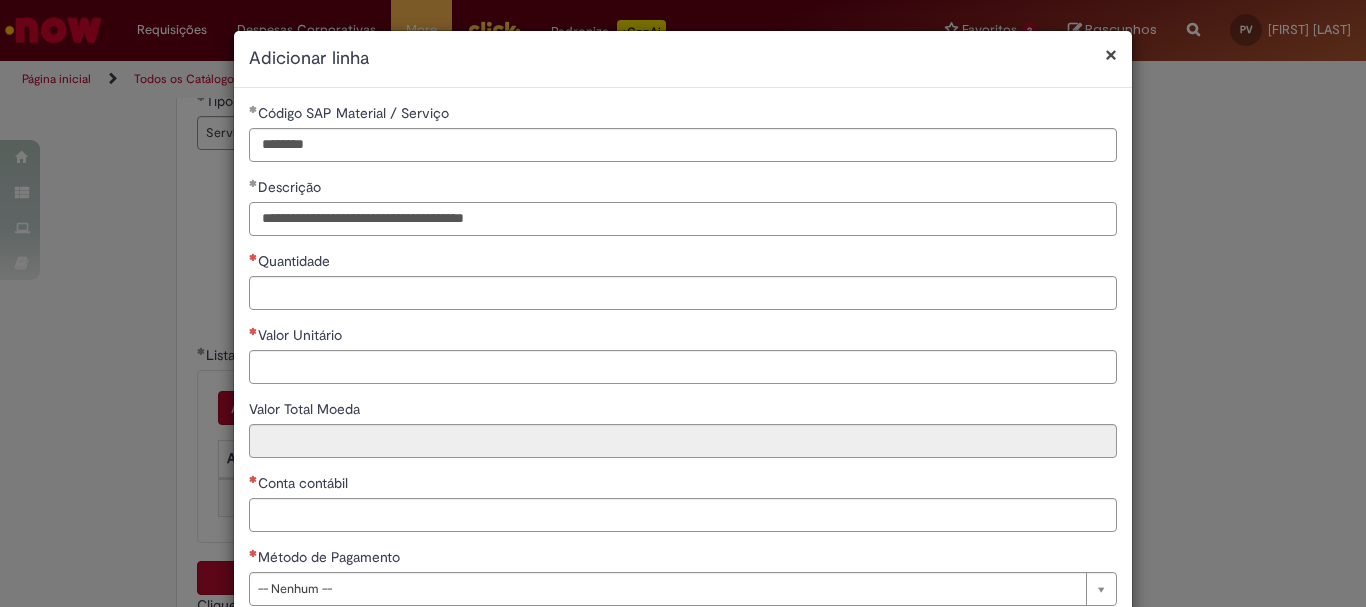 type on "**********" 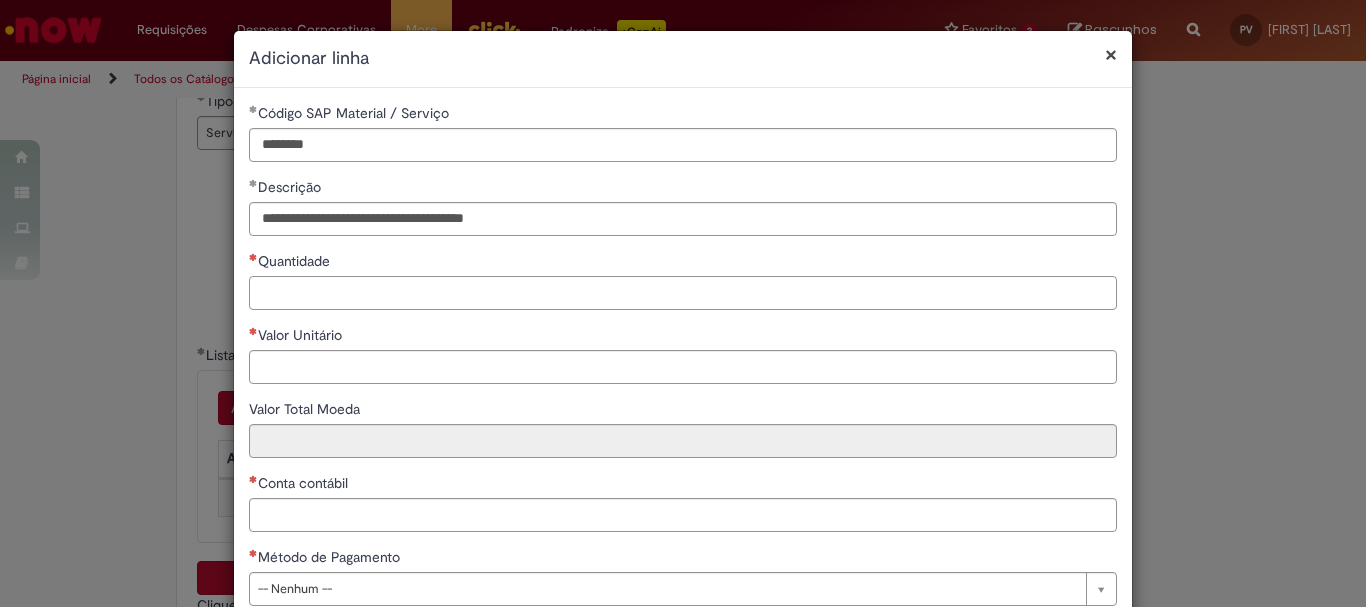 click on "Quantidade" at bounding box center (683, 293) 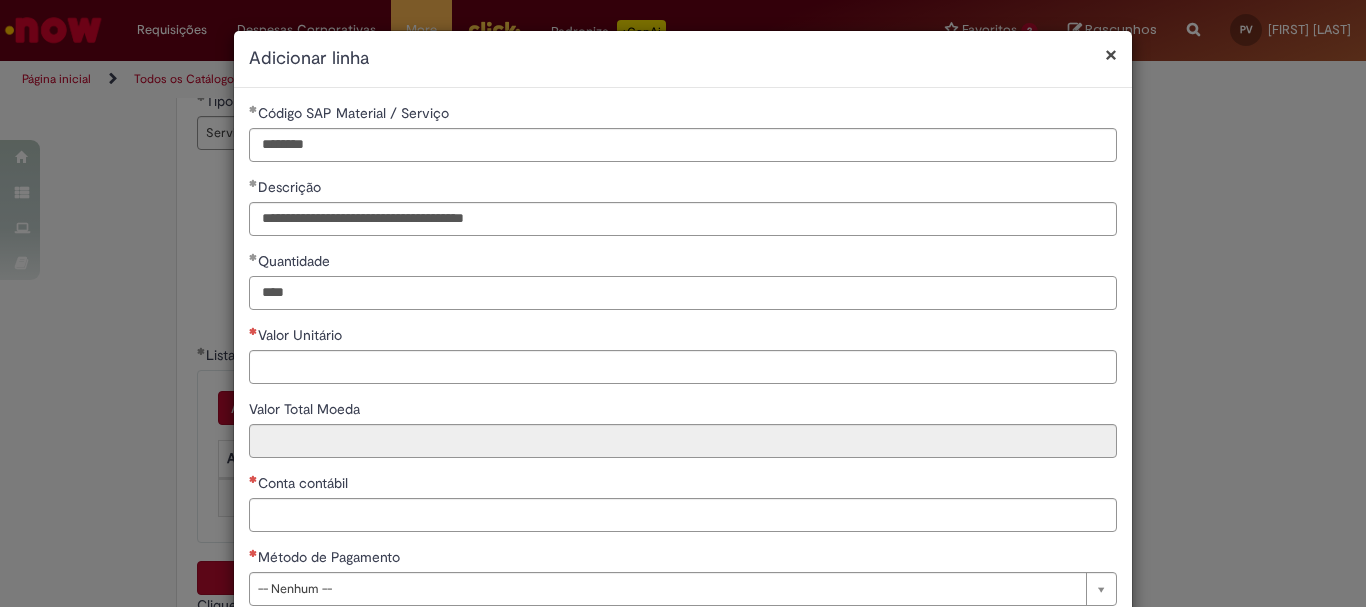 type on "****" 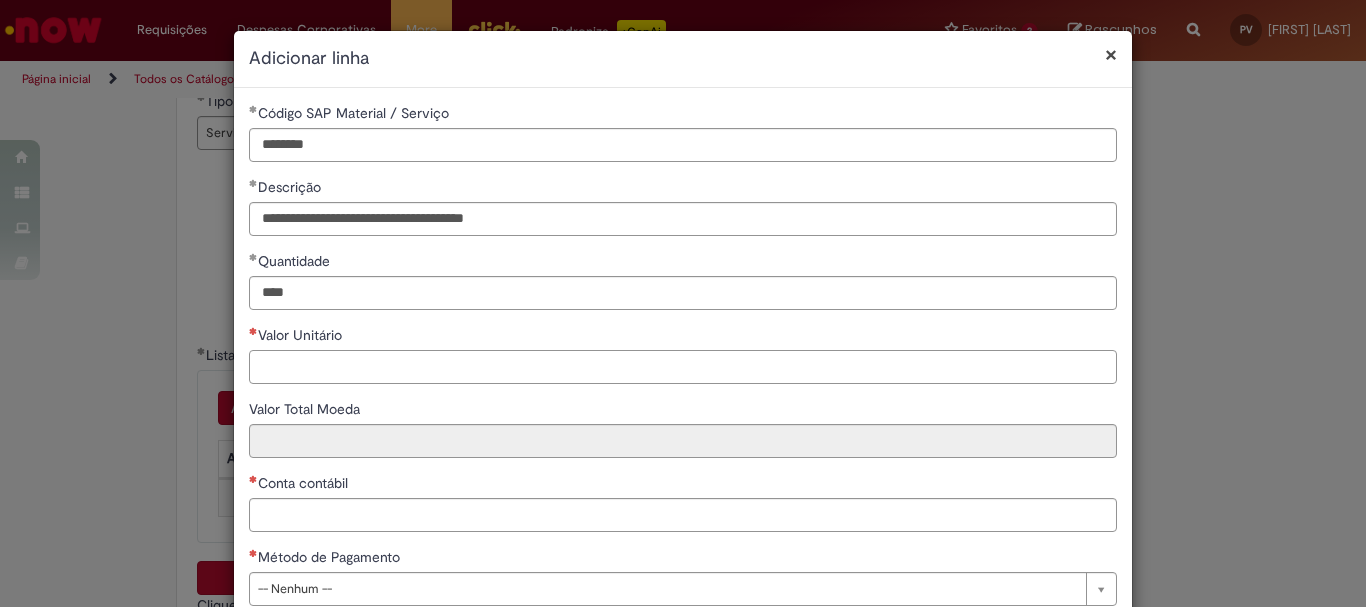 click on "Valor Unitário" at bounding box center [683, 367] 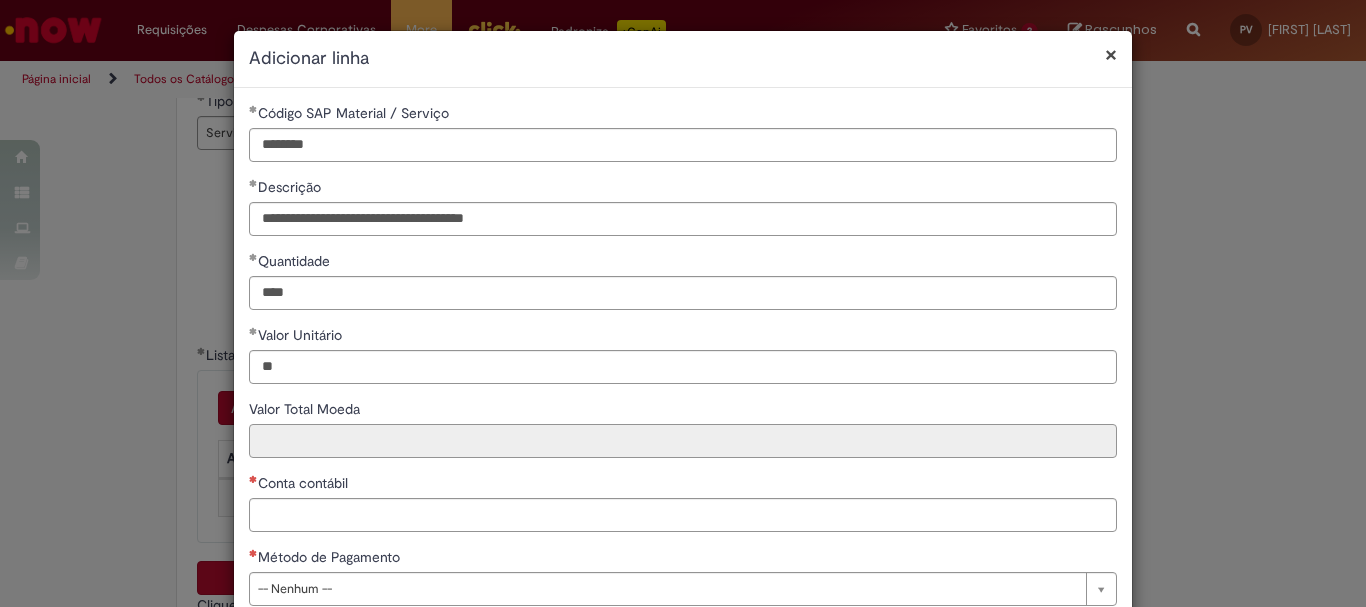 type on "*****" 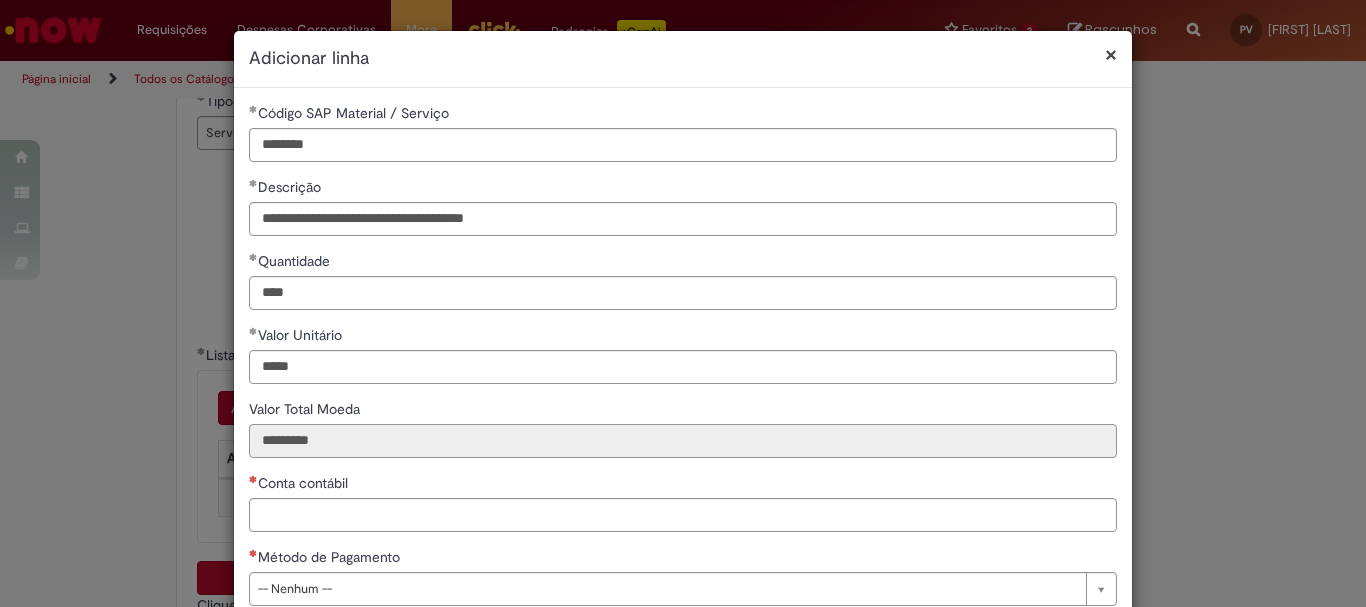 click on "*********" at bounding box center [683, 441] 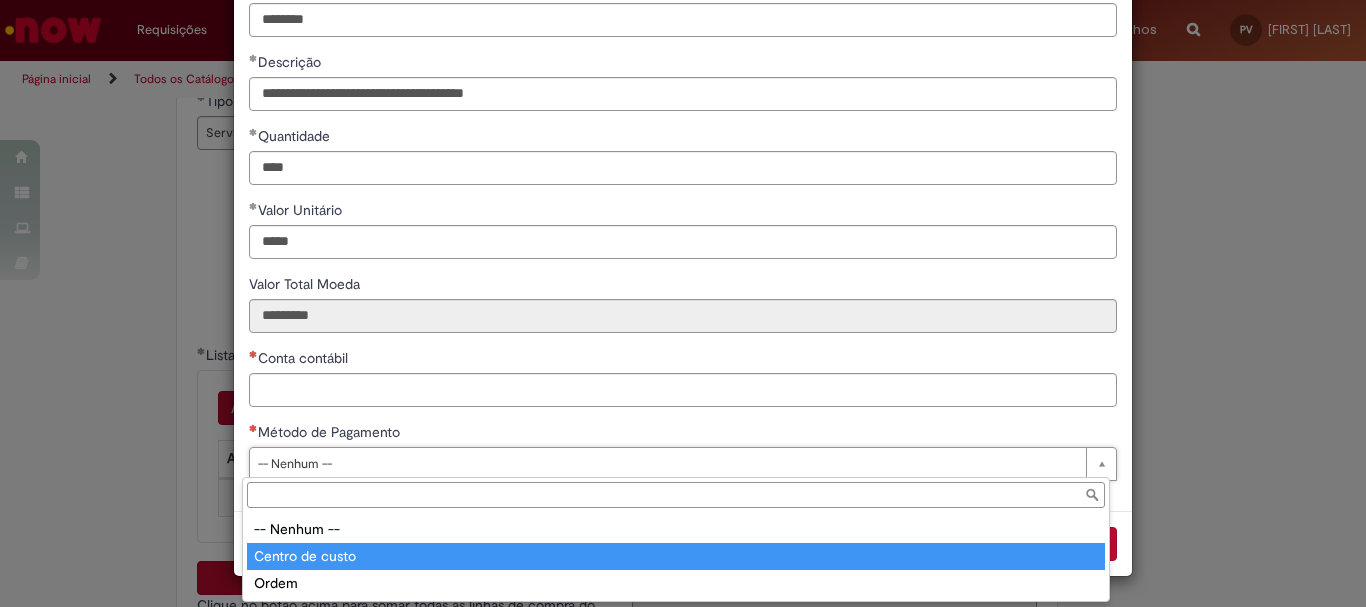 type on "**********" 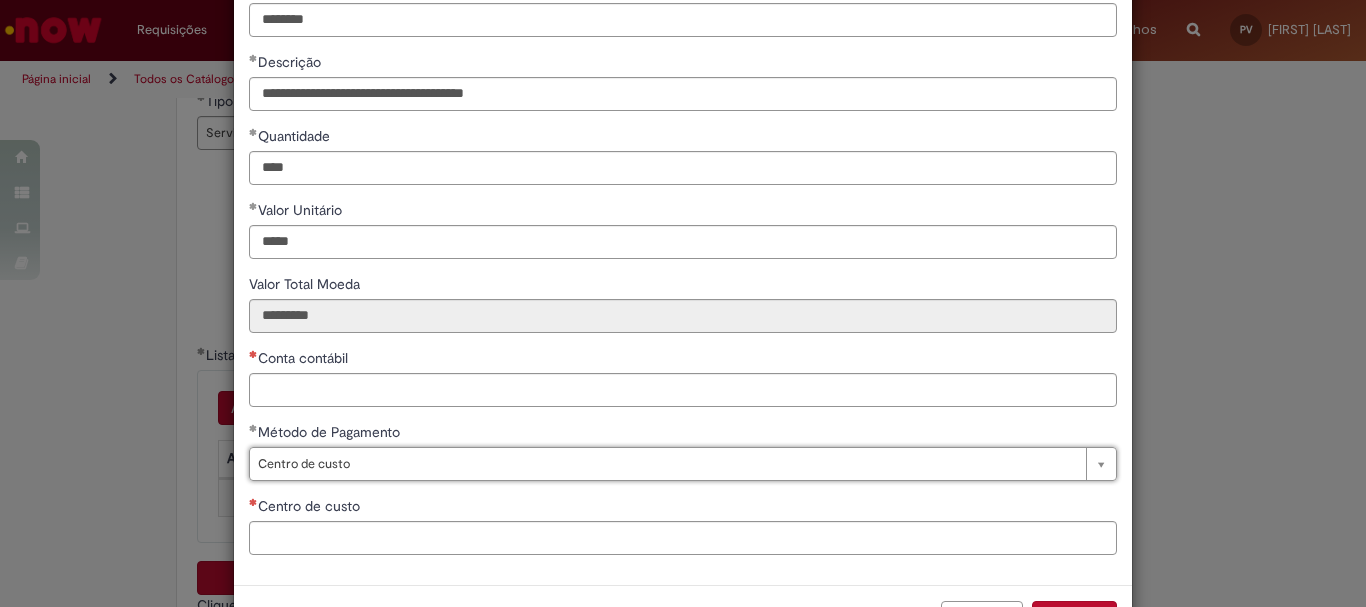 scroll, scrollTop: 199, scrollLeft: 0, axis: vertical 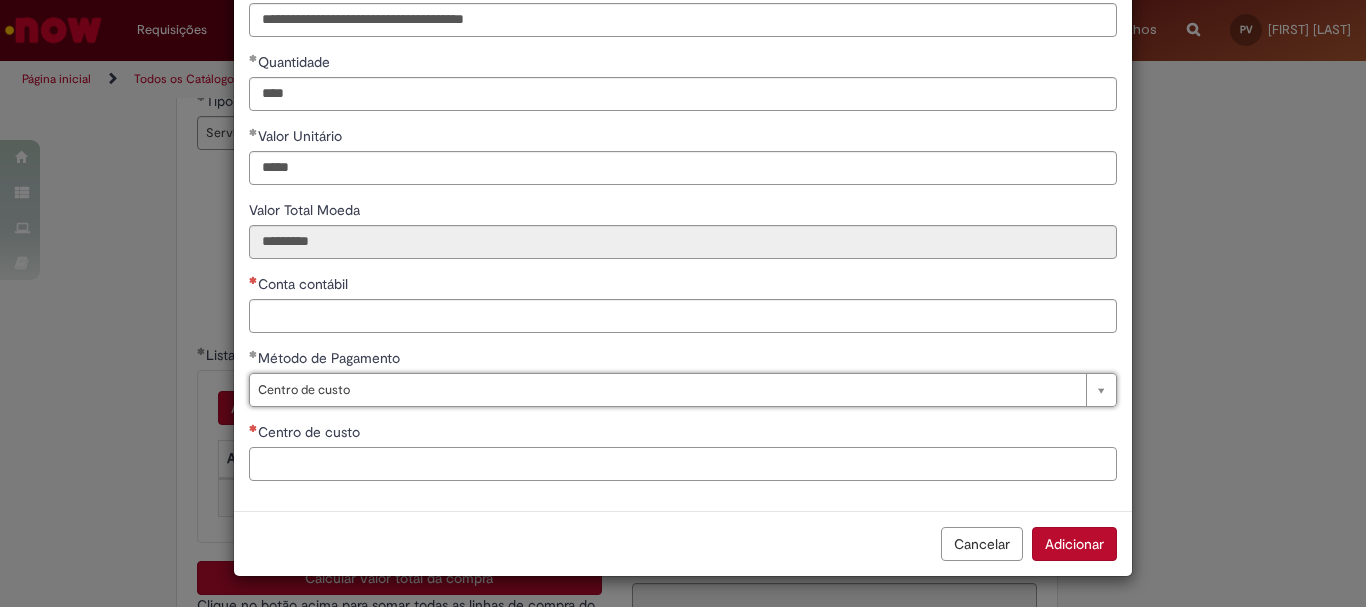 click on "Centro de custo" at bounding box center (683, 464) 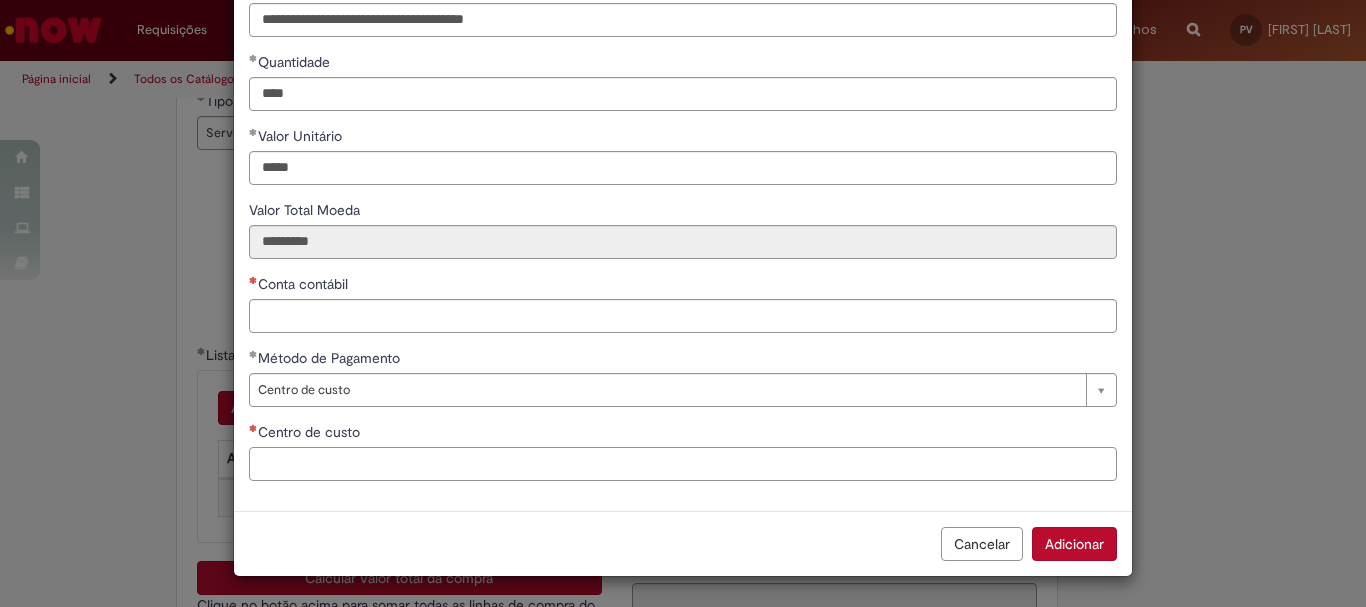 paste on "**********" 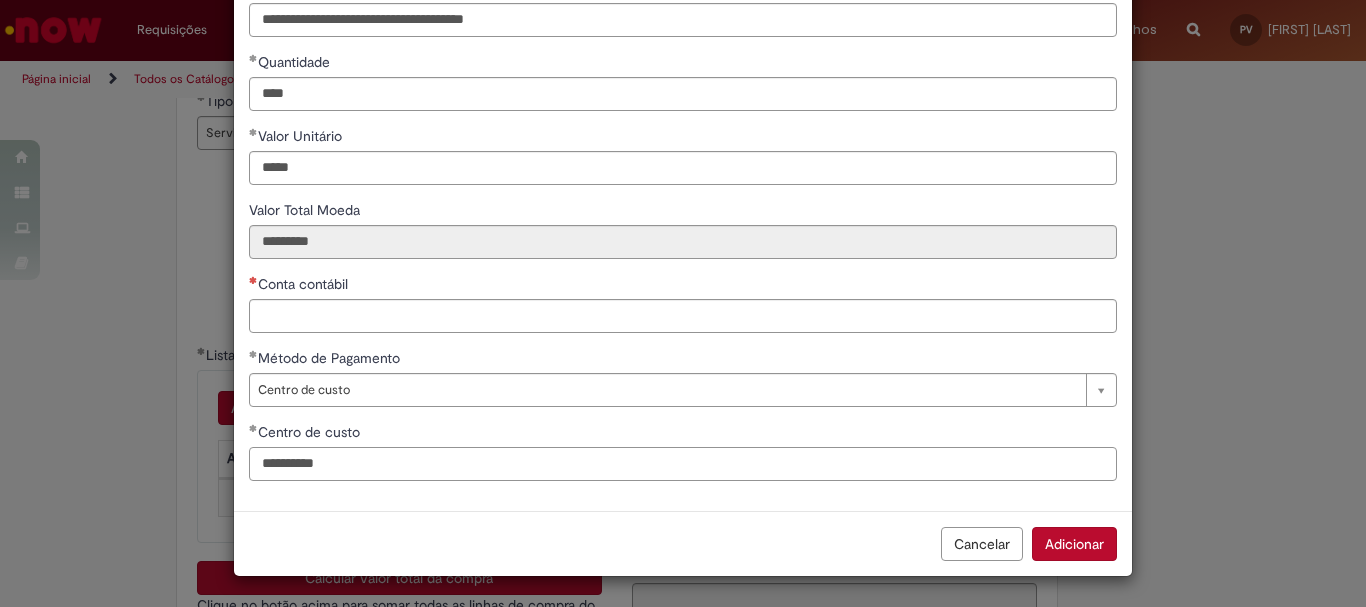 type on "**********" 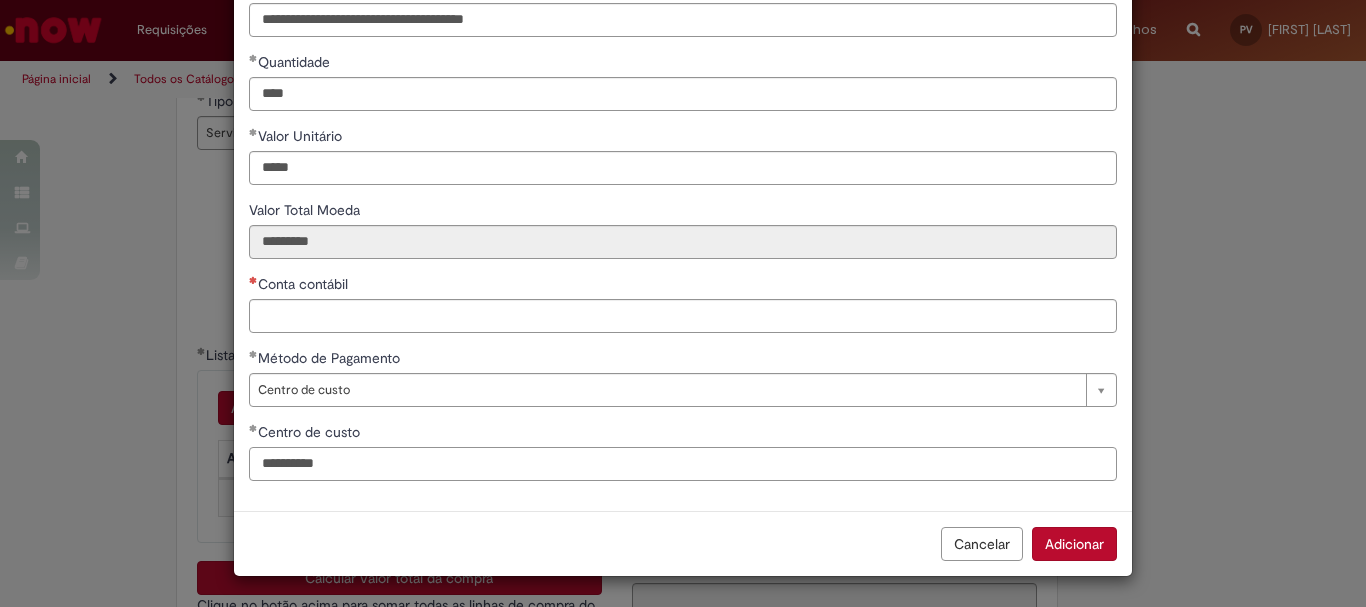 scroll, scrollTop: 0, scrollLeft: 0, axis: both 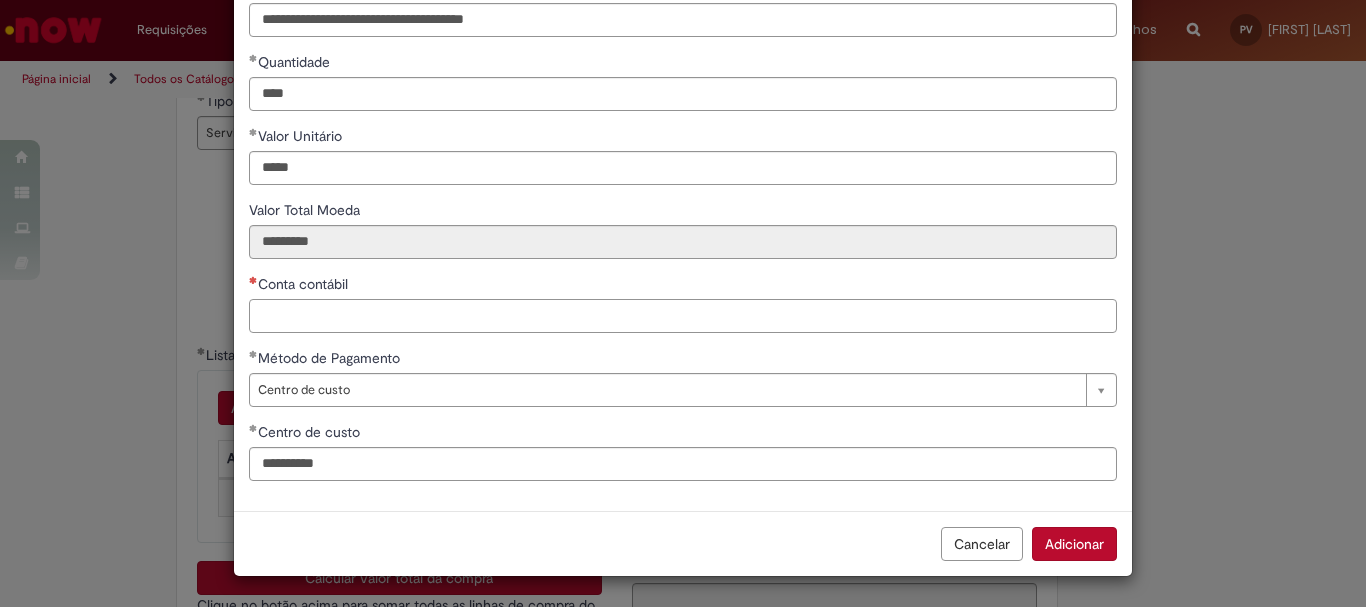 click on "Conta contábil" at bounding box center [683, 316] 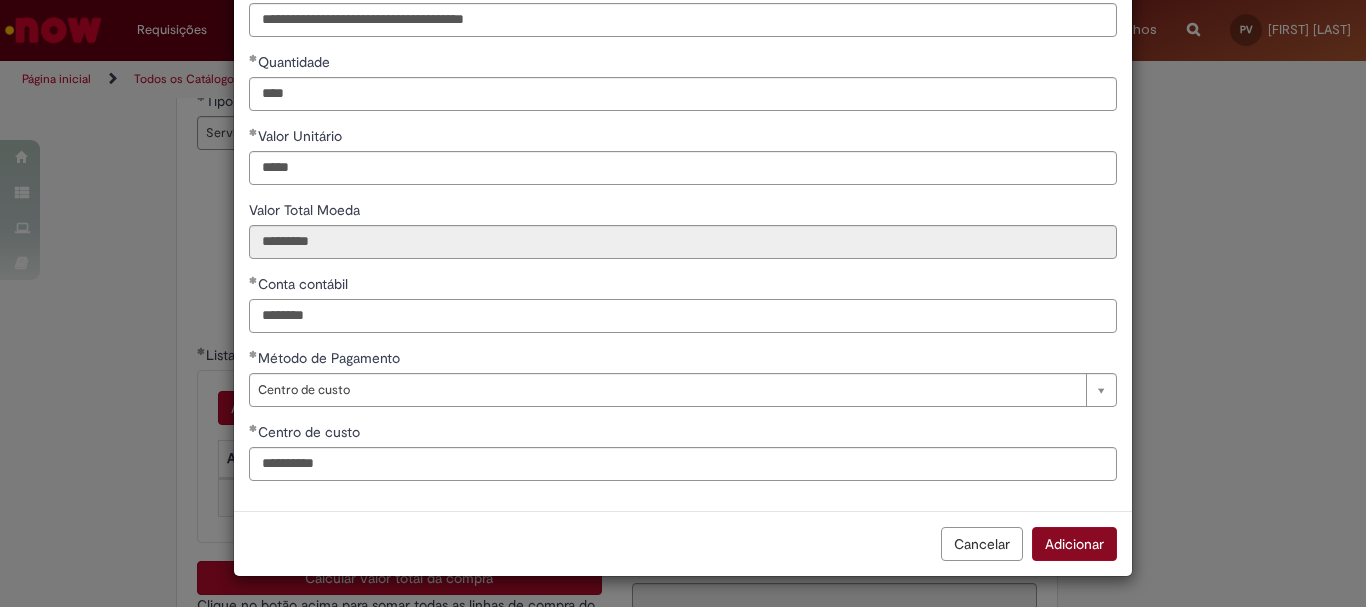 type on "********" 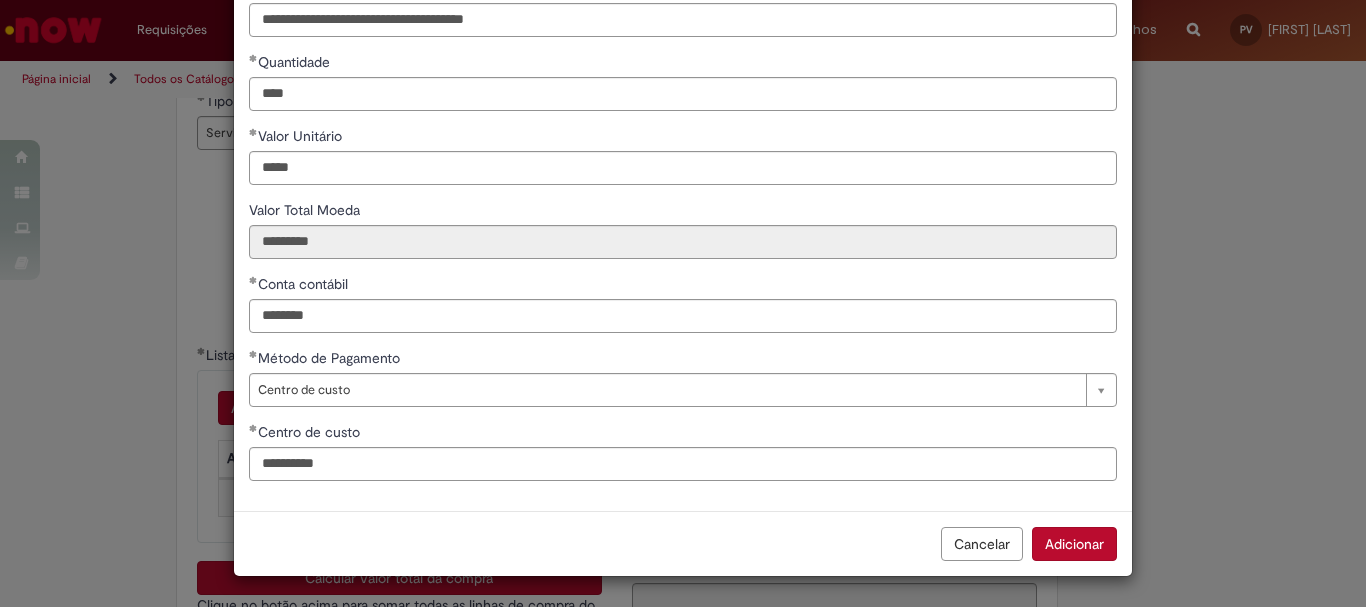 drag, startPoint x: 1079, startPoint y: 545, endPoint x: 725, endPoint y: 438, distance: 369.81754 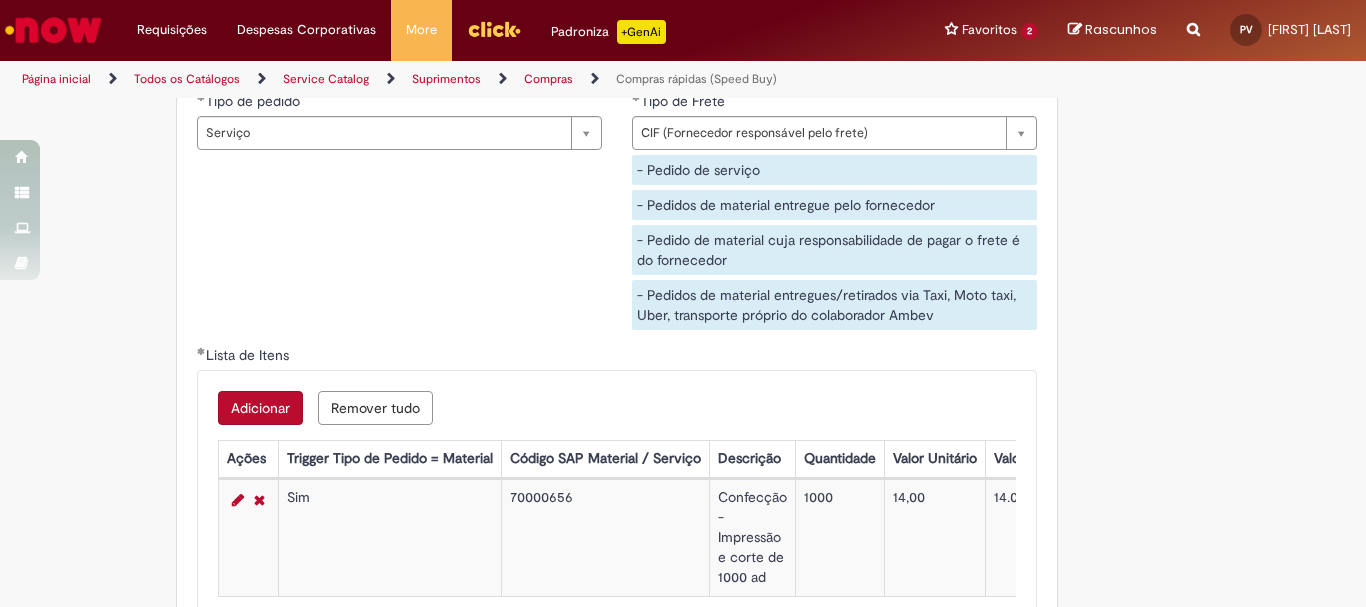scroll, scrollTop: 3400, scrollLeft: 0, axis: vertical 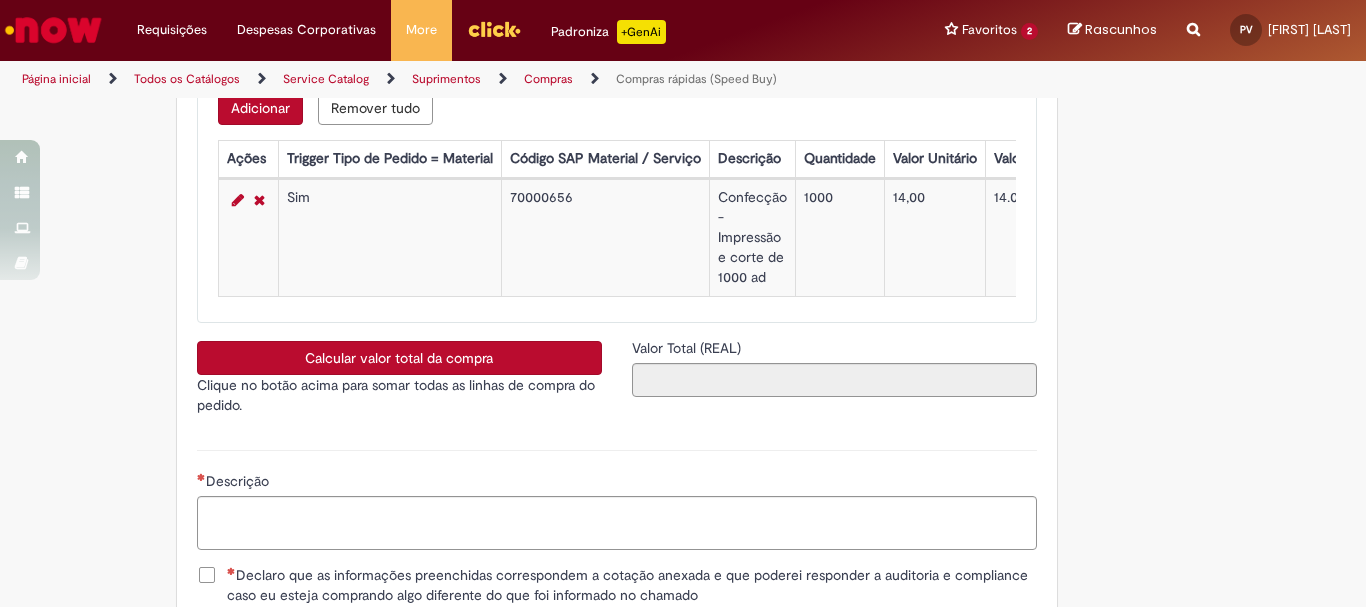click on "Calcular valor total da compra" at bounding box center [399, 358] 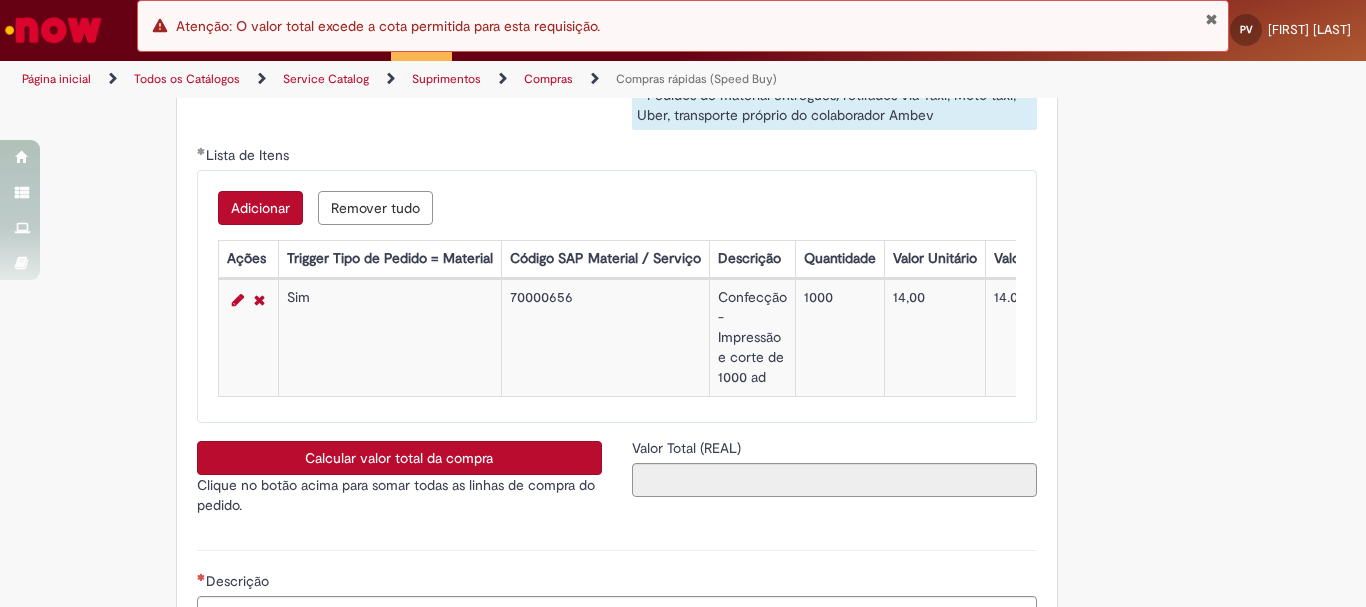 scroll, scrollTop: 3400, scrollLeft: 0, axis: vertical 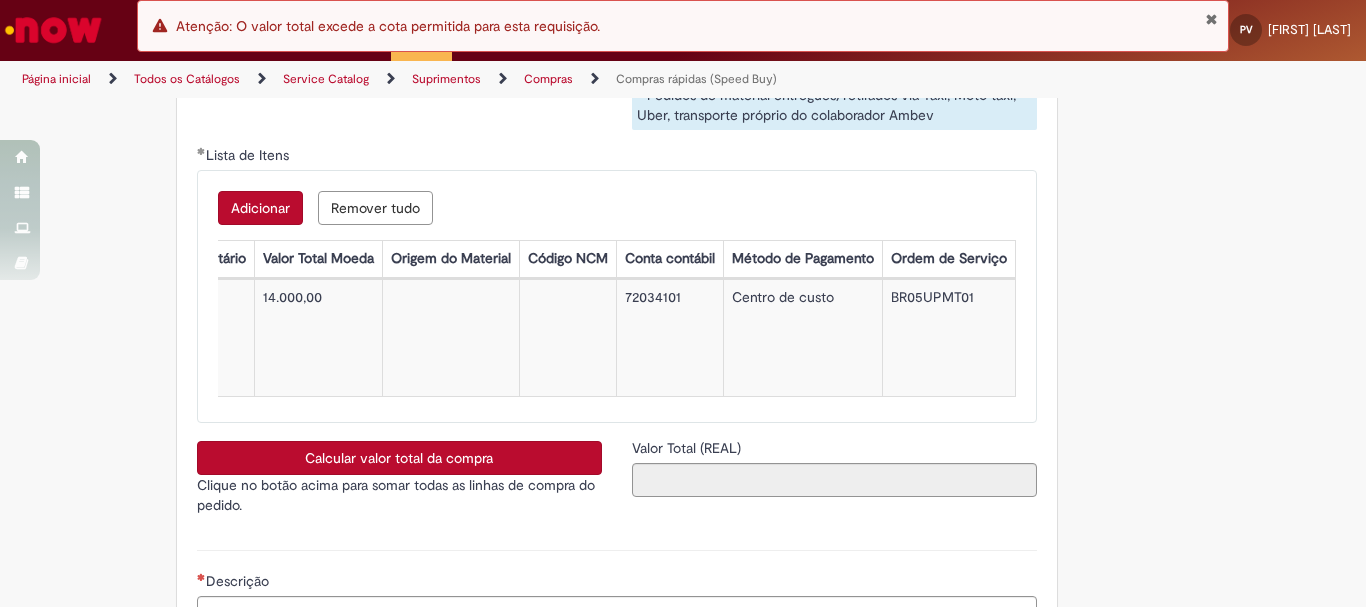 click on "Calcular valor total da compra" at bounding box center (399, 458) 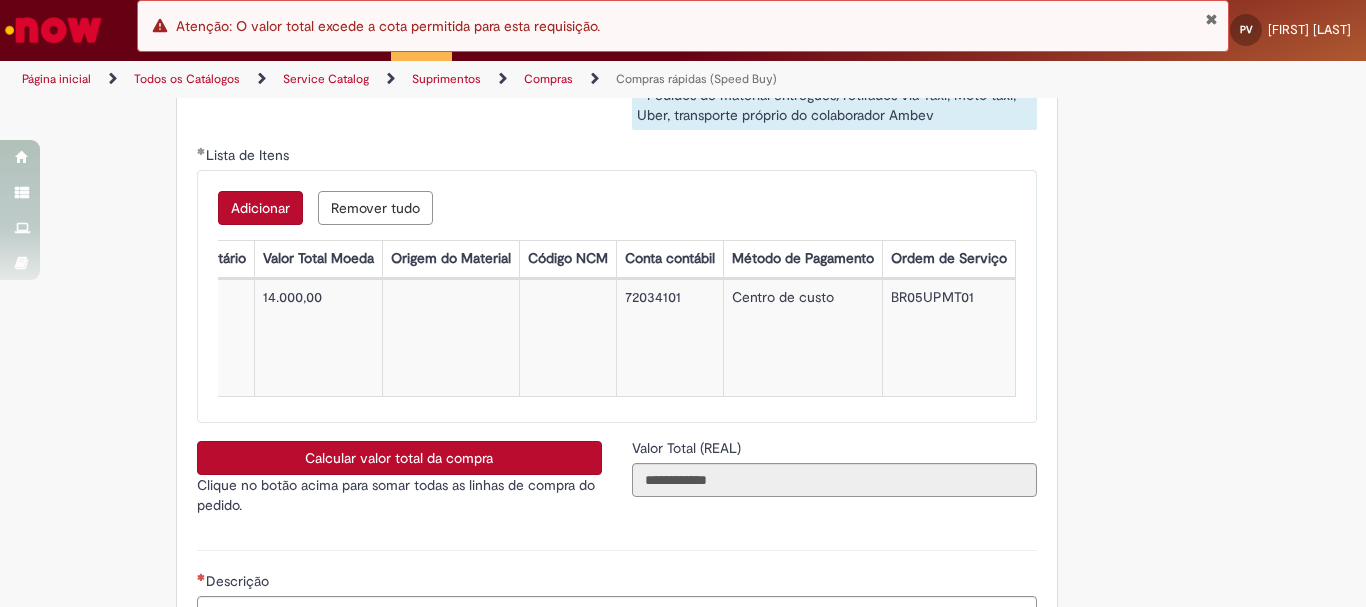 type 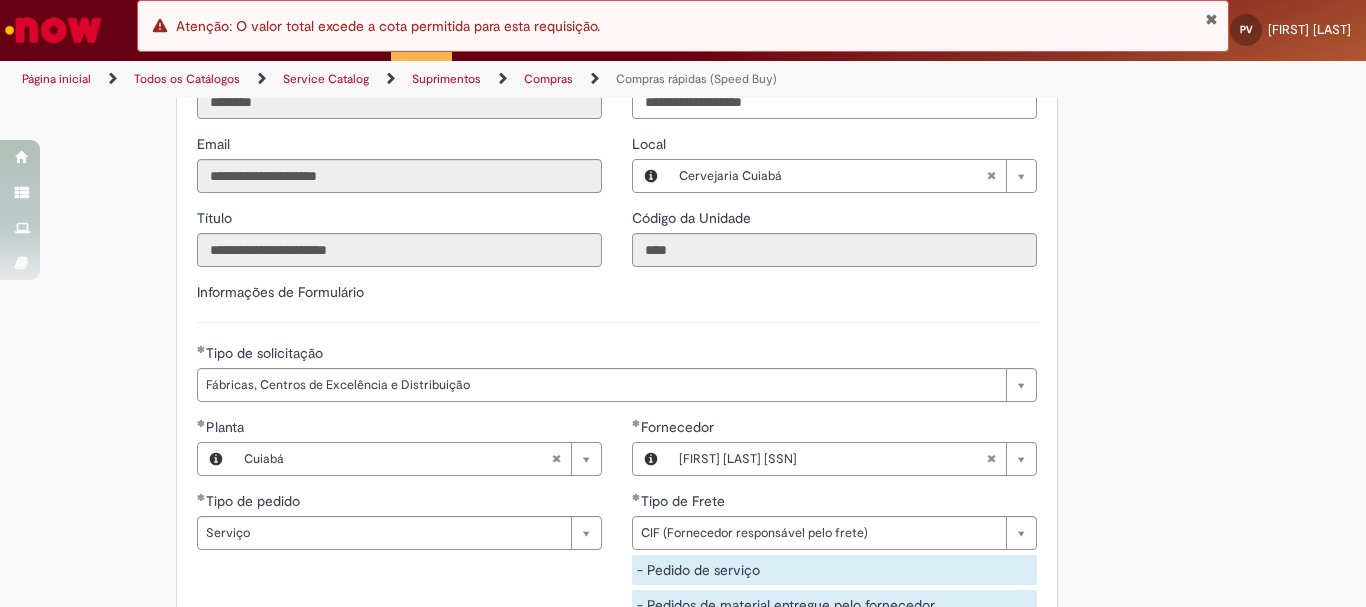 scroll, scrollTop: 2500, scrollLeft: 0, axis: vertical 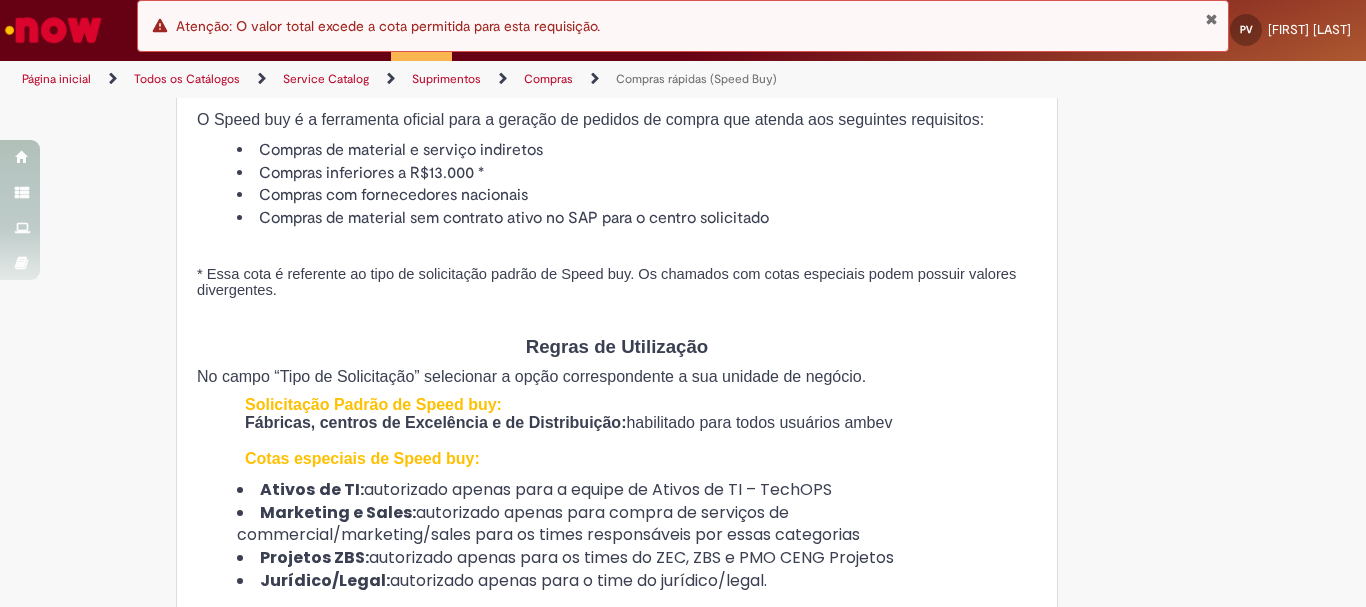 type 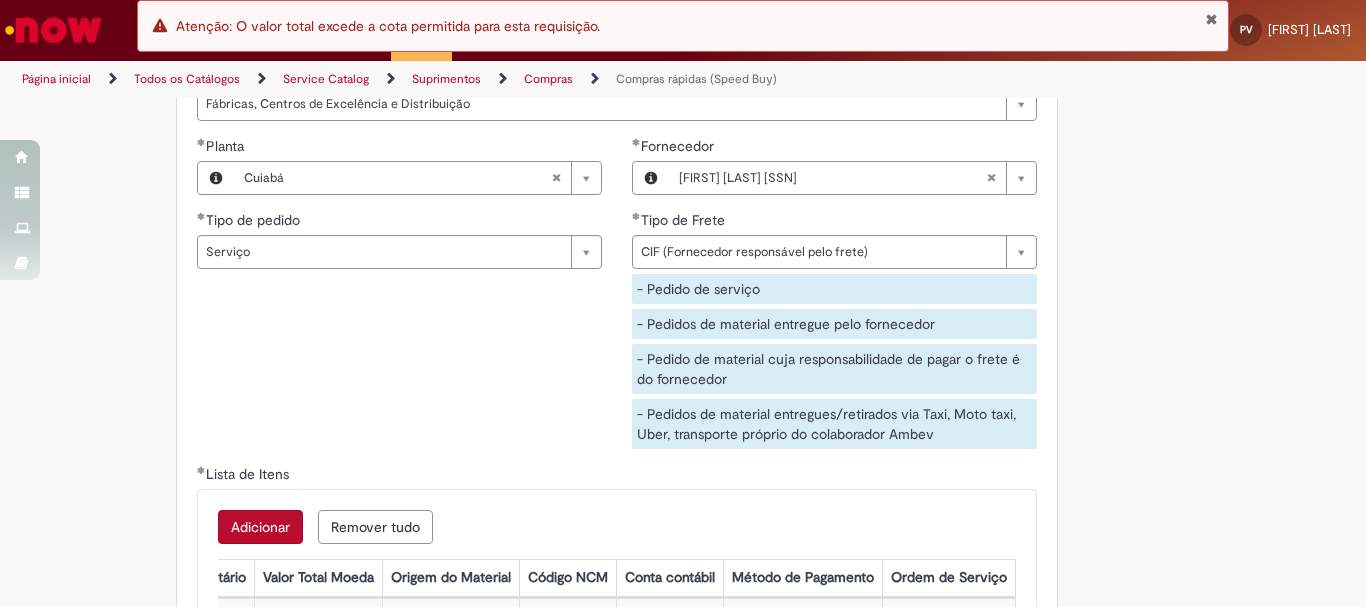 scroll, scrollTop: 3281, scrollLeft: 0, axis: vertical 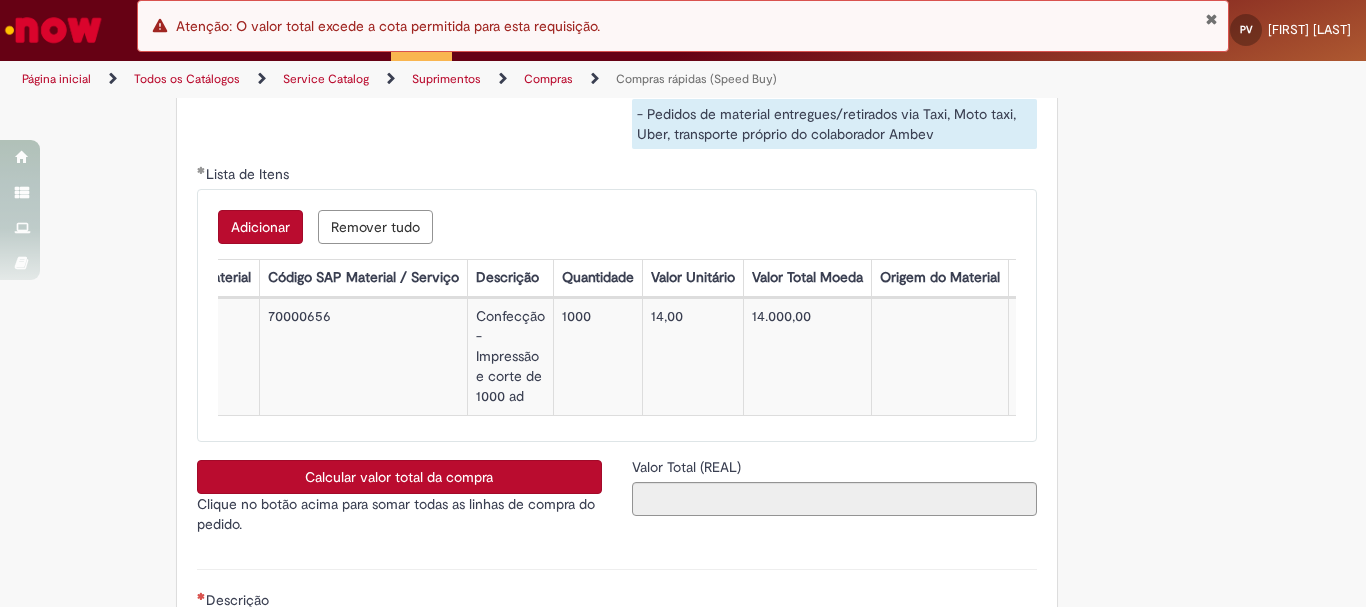 click on "Adicionar" at bounding box center [260, 227] 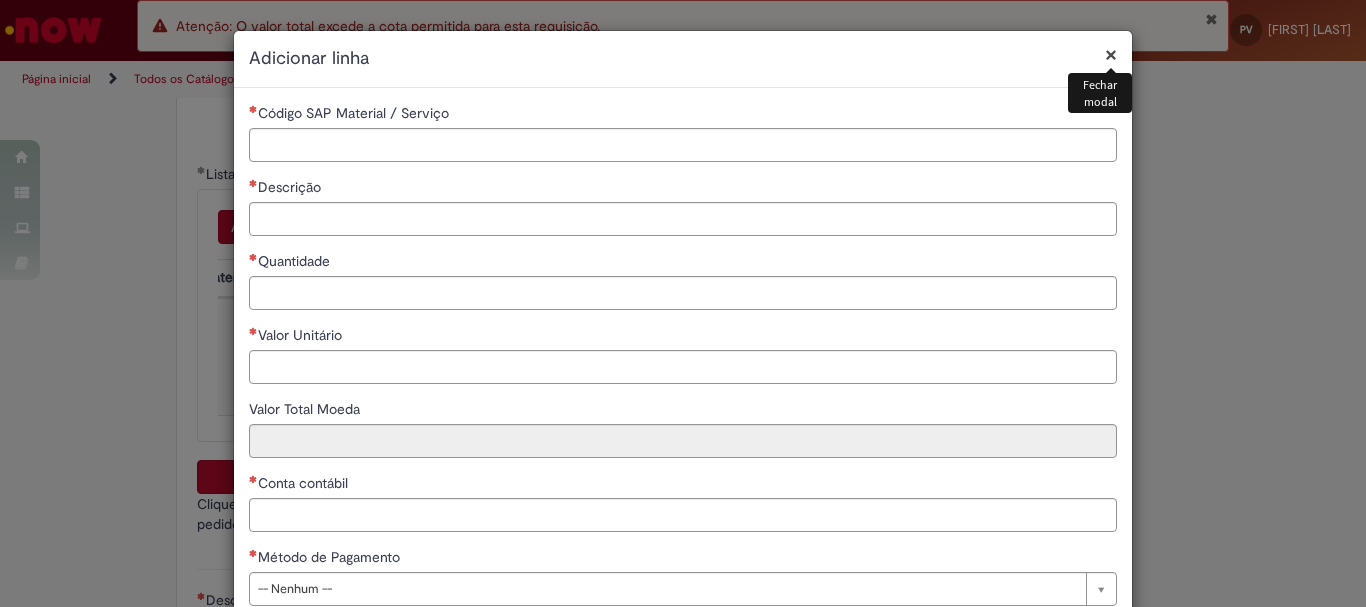 click on "Adicionar linha" at bounding box center [683, 59] 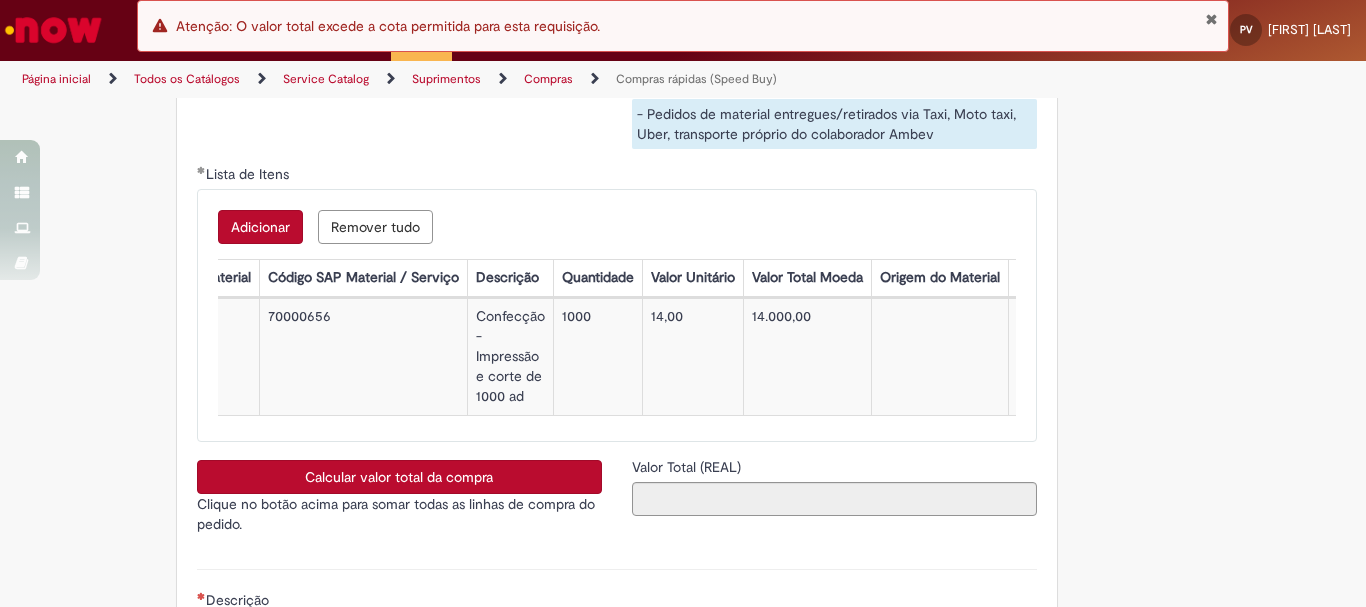 click on "Remover tudo" at bounding box center (375, 227) 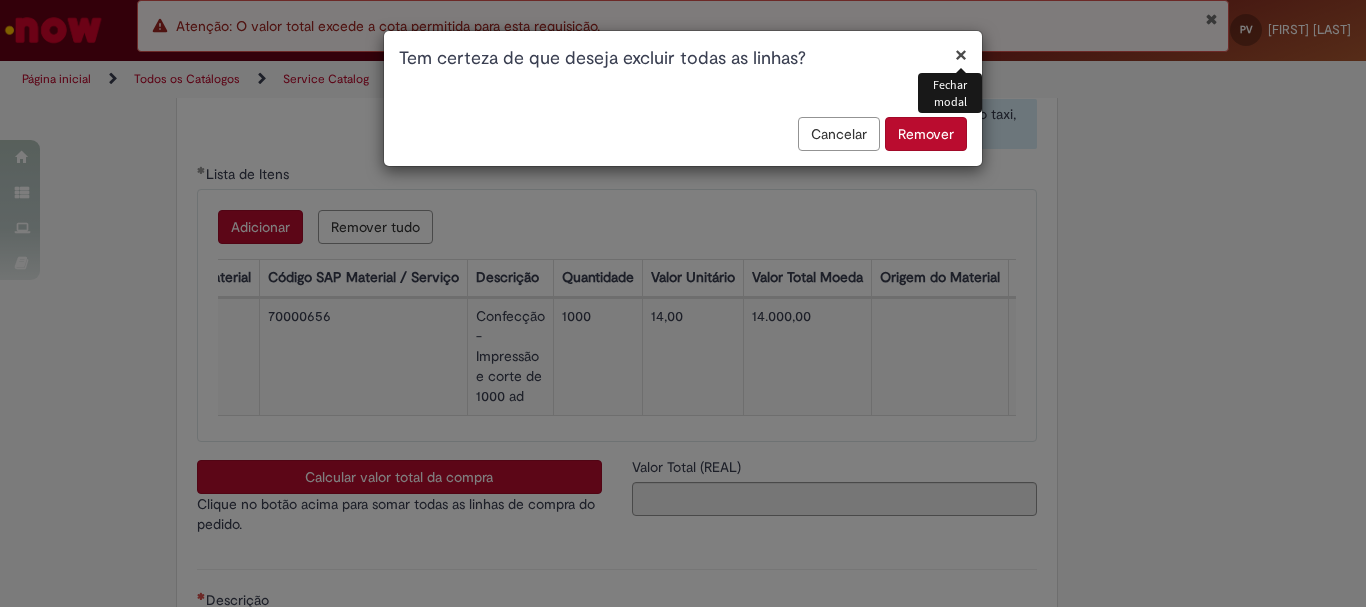 click on "Remover" at bounding box center [926, 134] 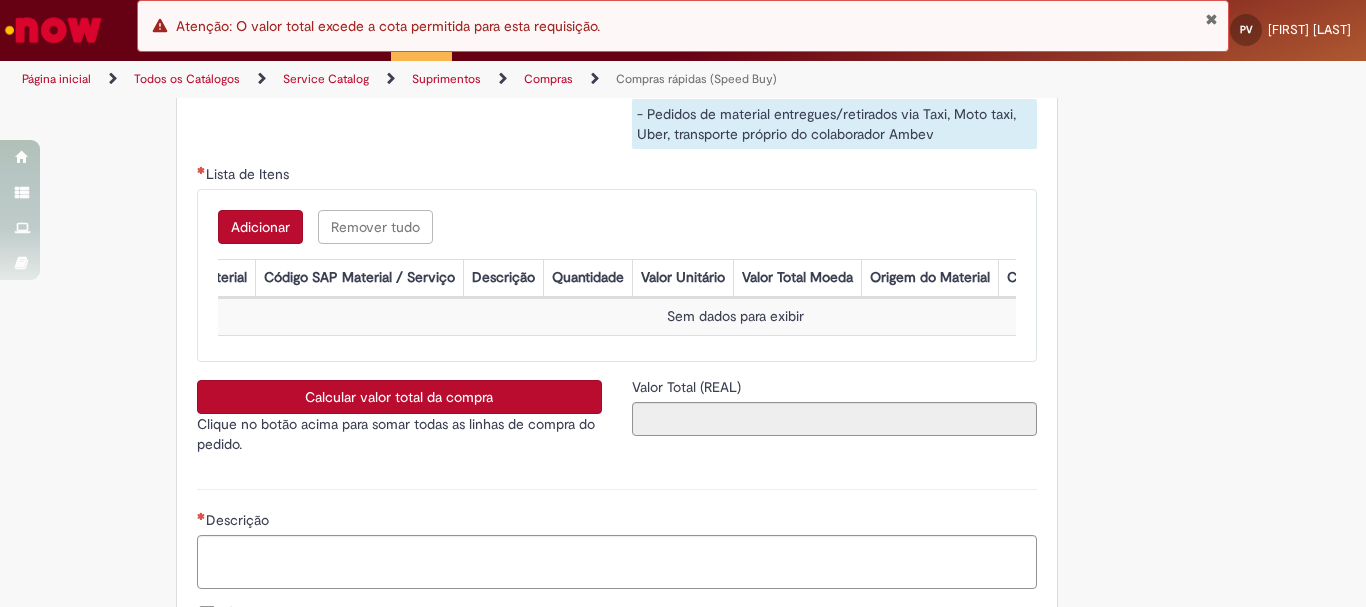 drag, startPoint x: 269, startPoint y: 242, endPoint x: 258, endPoint y: 215, distance: 29.15476 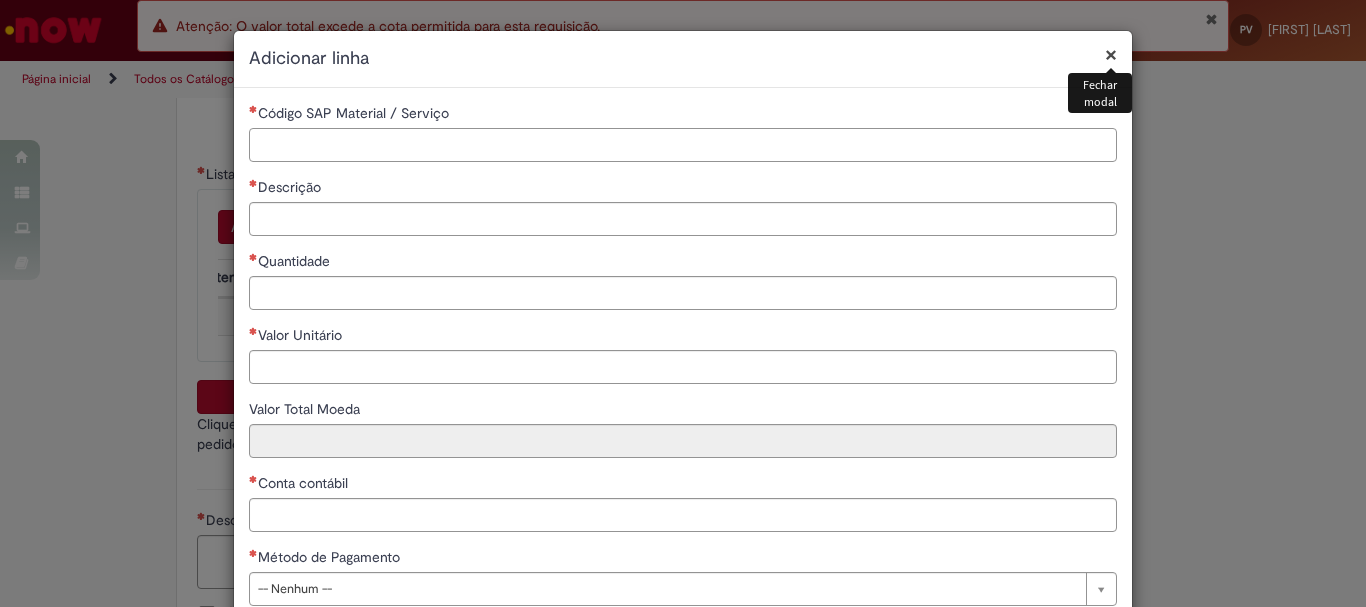 click on "Código SAP Material / Serviço" at bounding box center [683, 145] 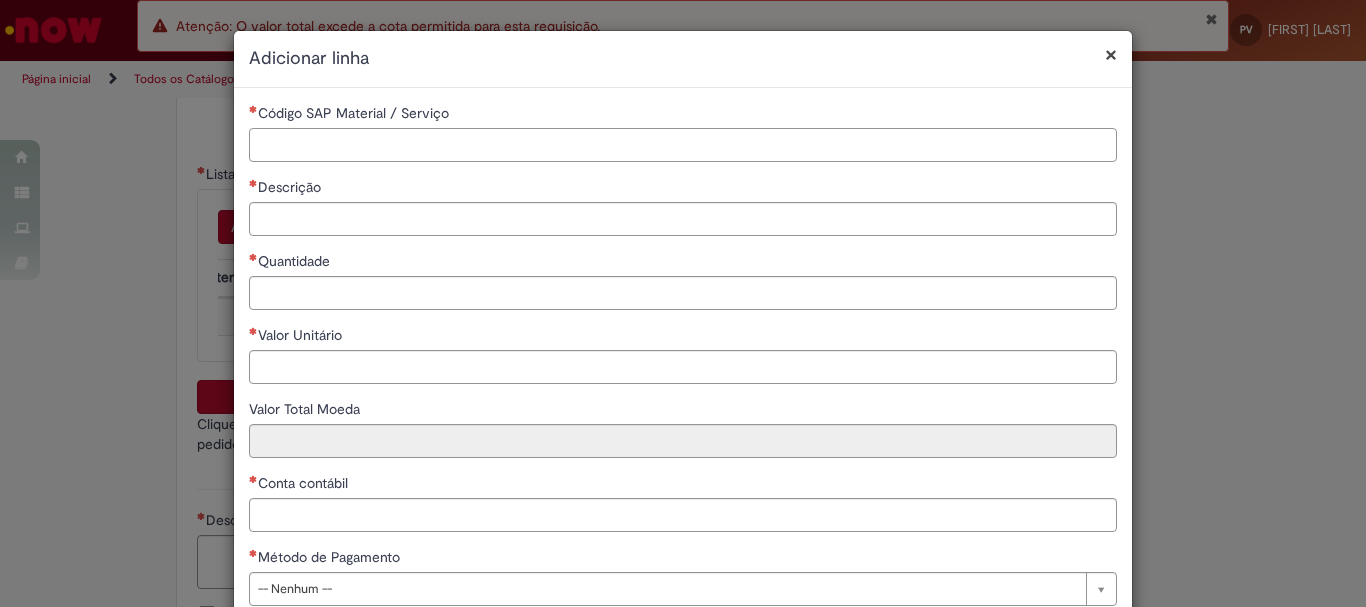 paste on "********" 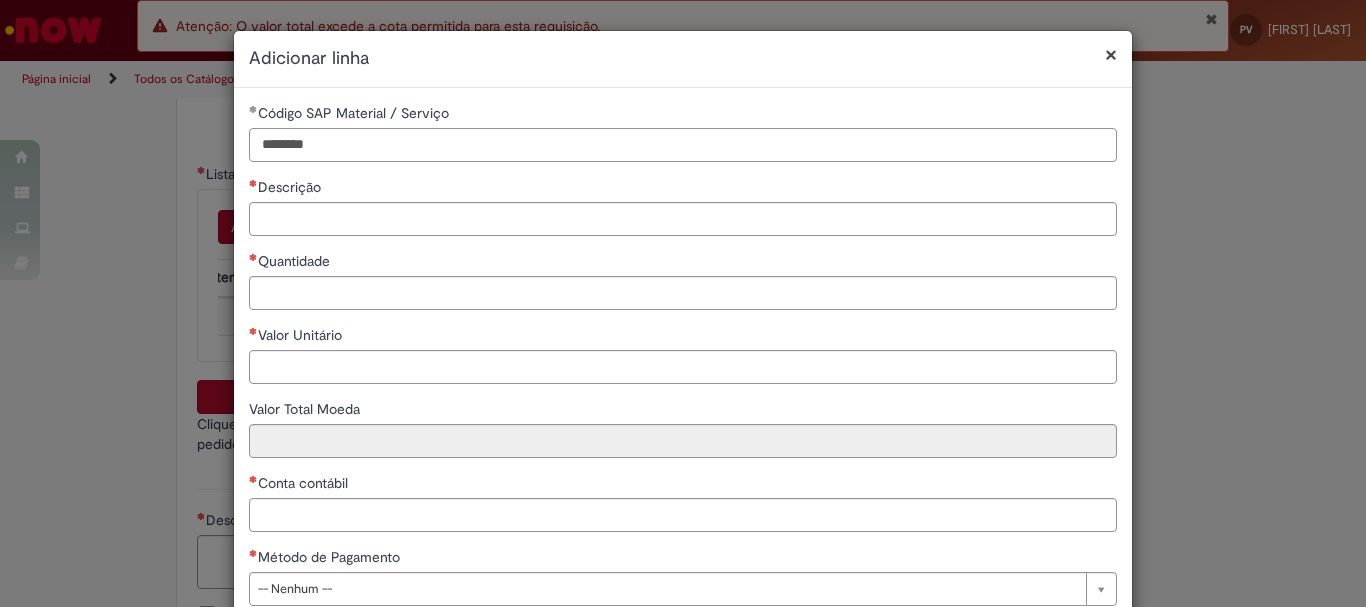 type on "********" 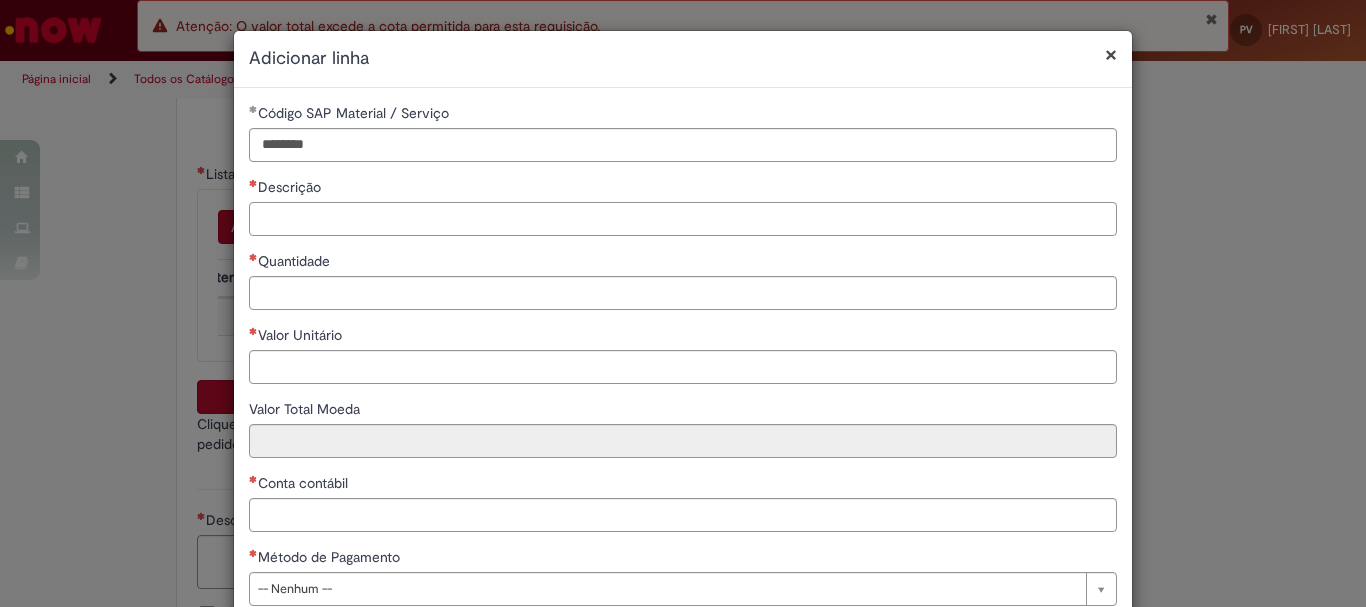 click on "Descrição" at bounding box center (683, 219) 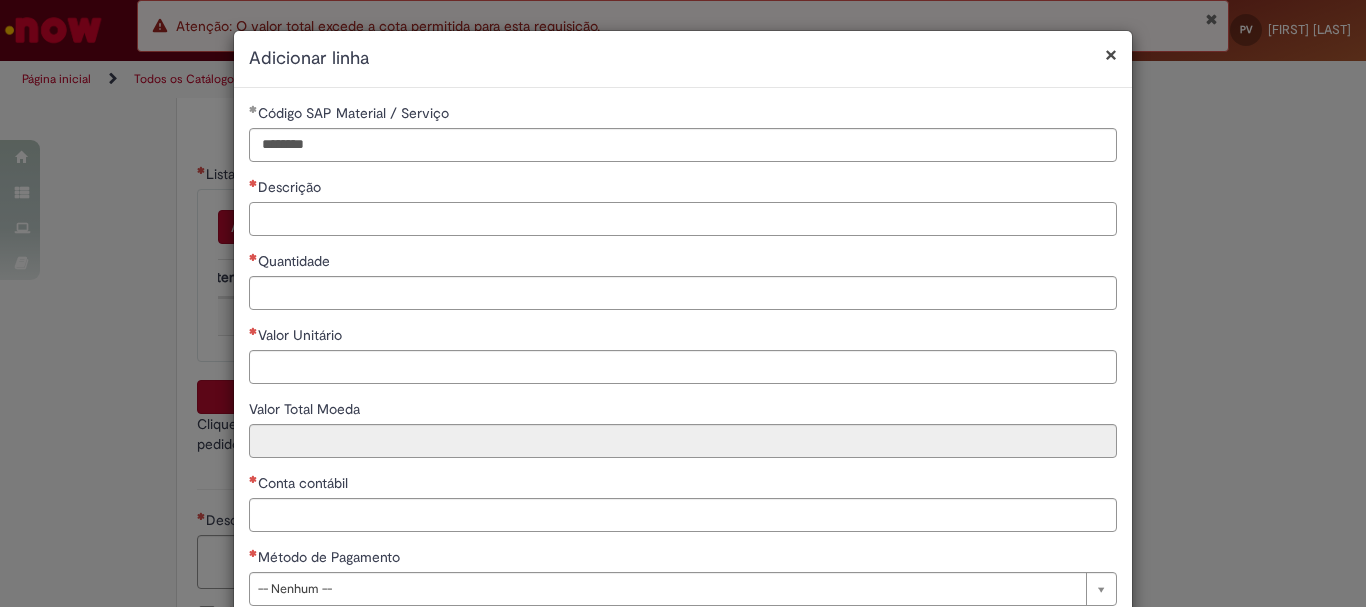 paste on "**********" 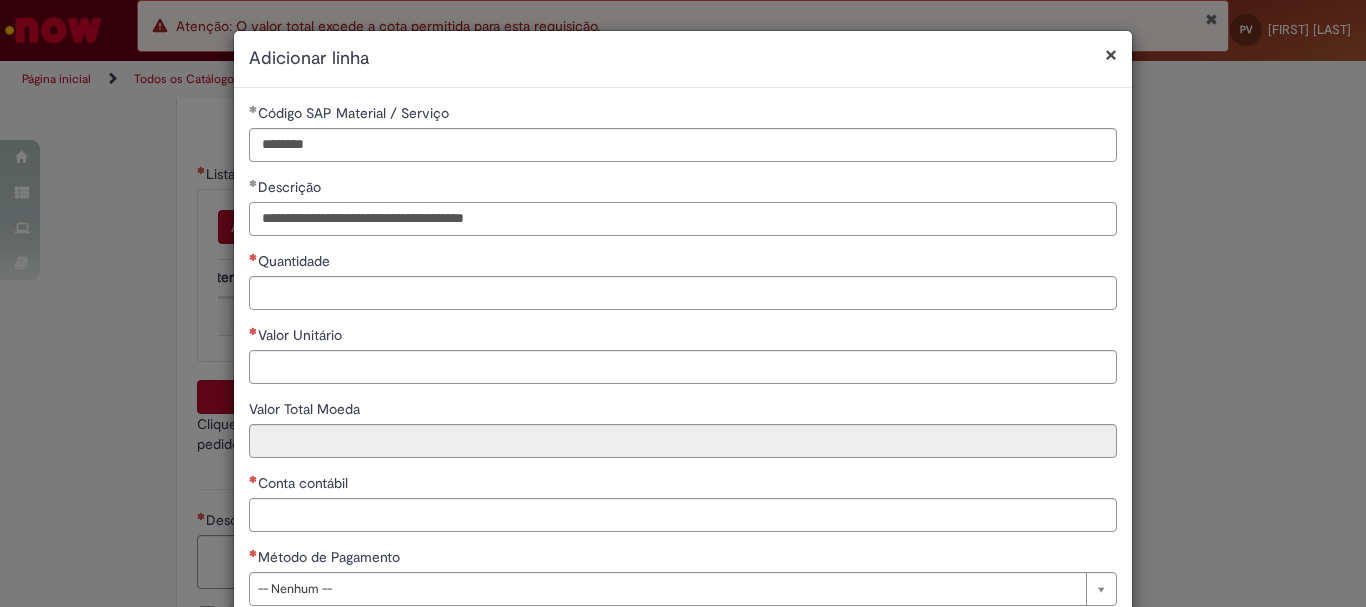 type on "**********" 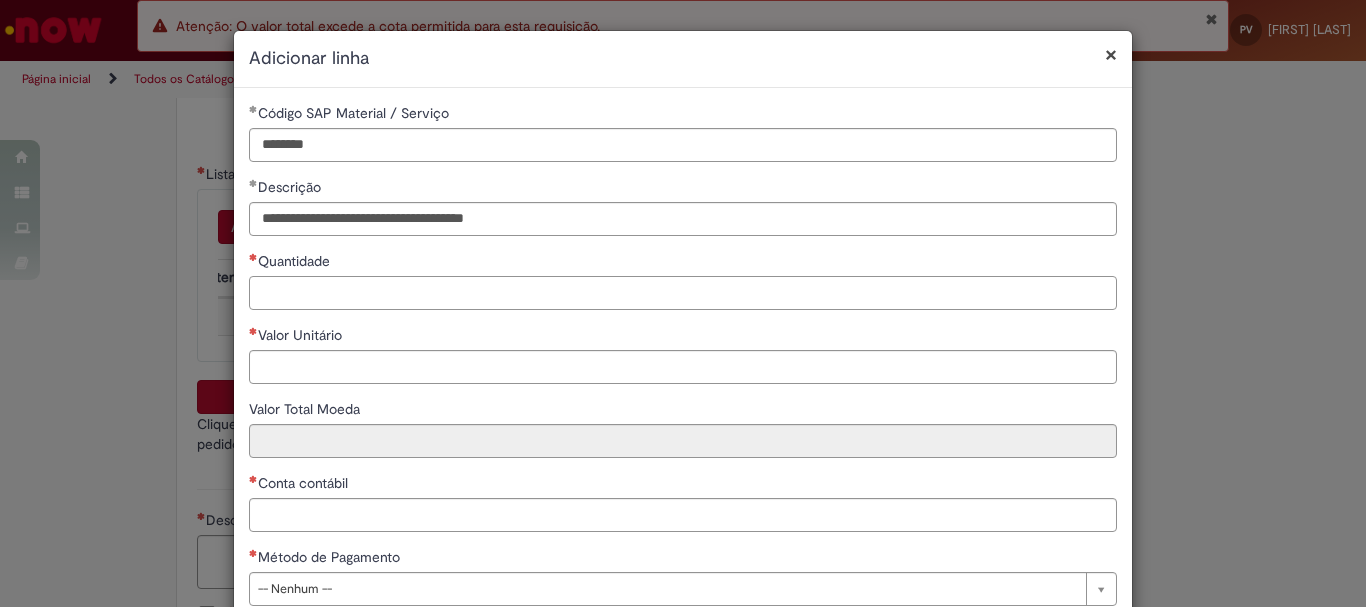 click on "Quantidade" at bounding box center (683, 293) 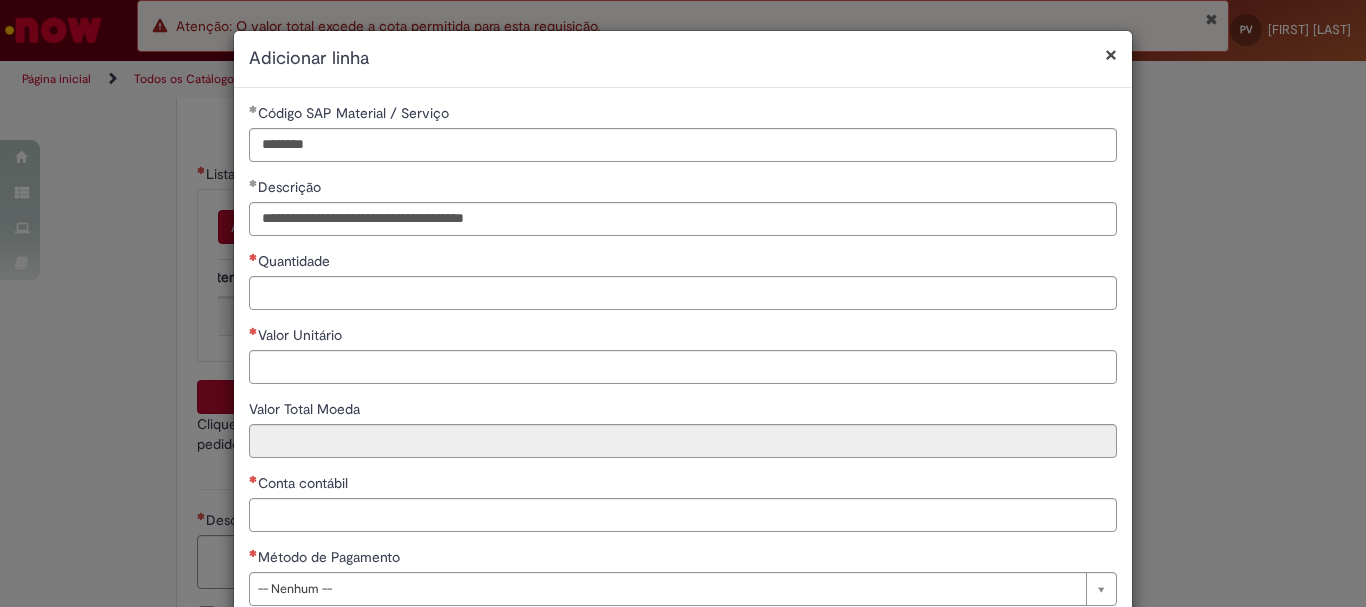click on "**********" at bounding box center (683, 362) 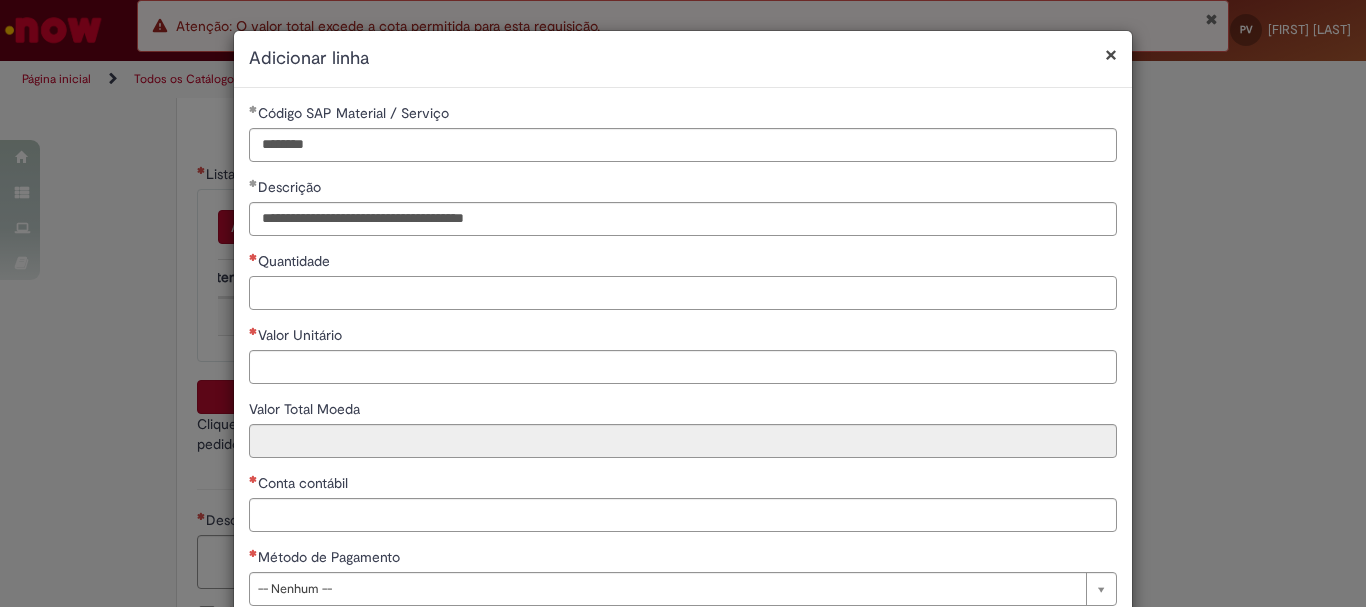 click on "Quantidade" at bounding box center (683, 293) 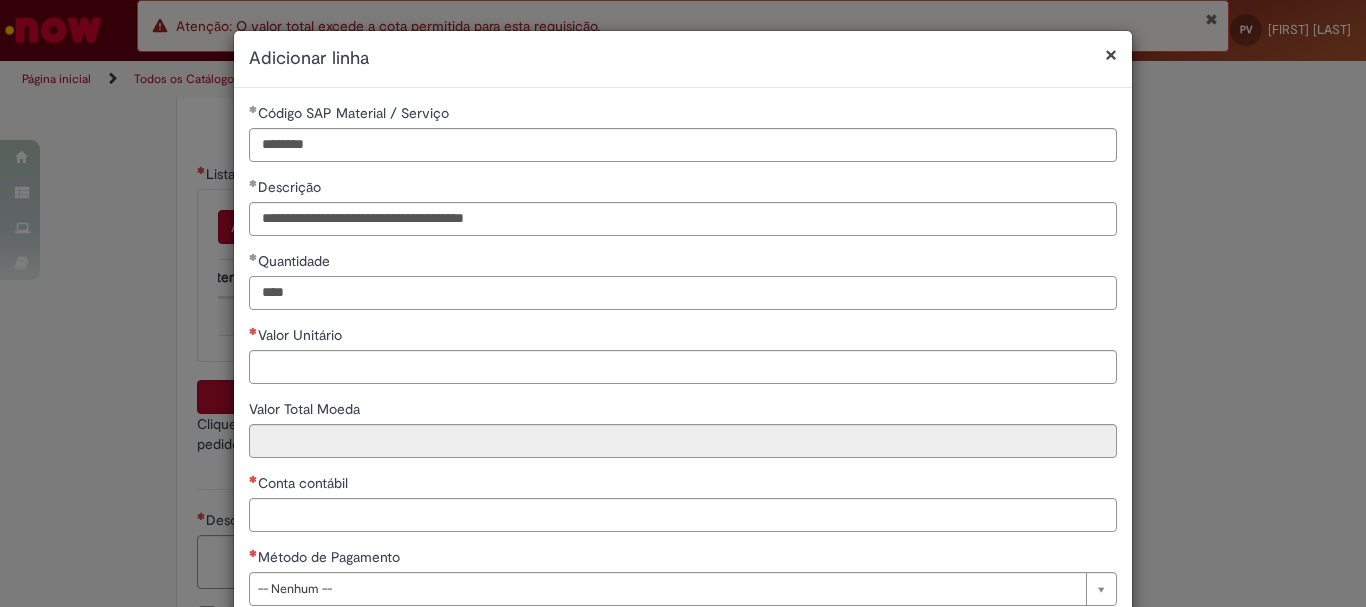 type on "****" 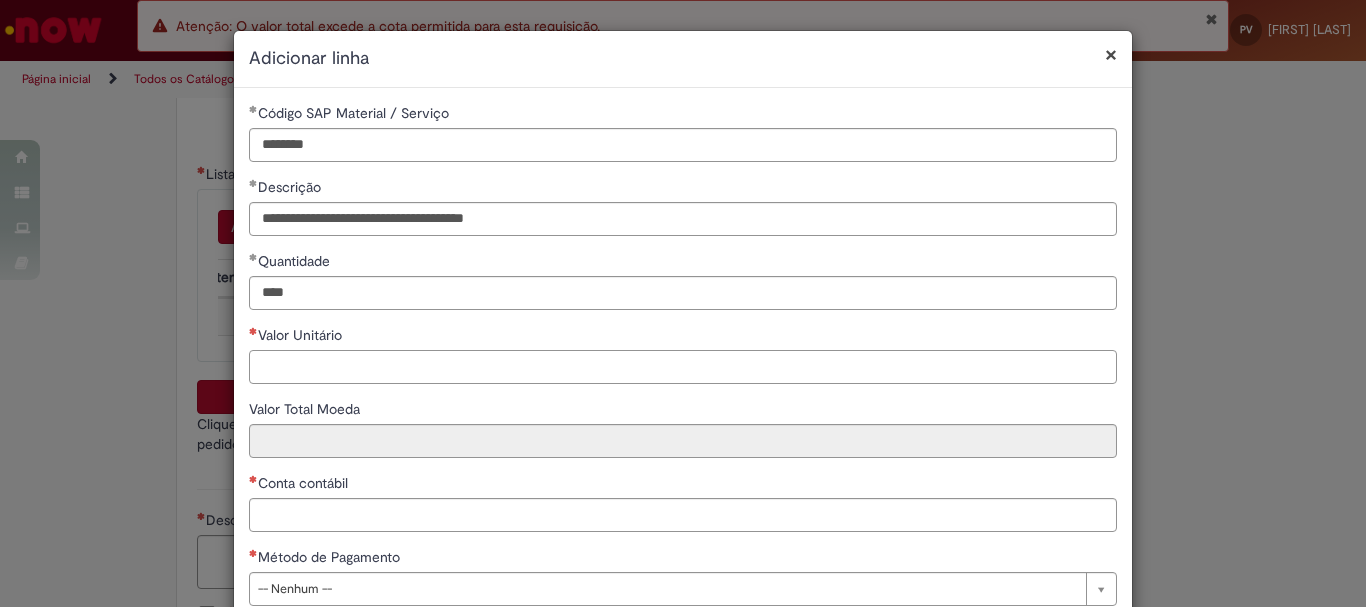 click on "Valor Unitário" at bounding box center [683, 367] 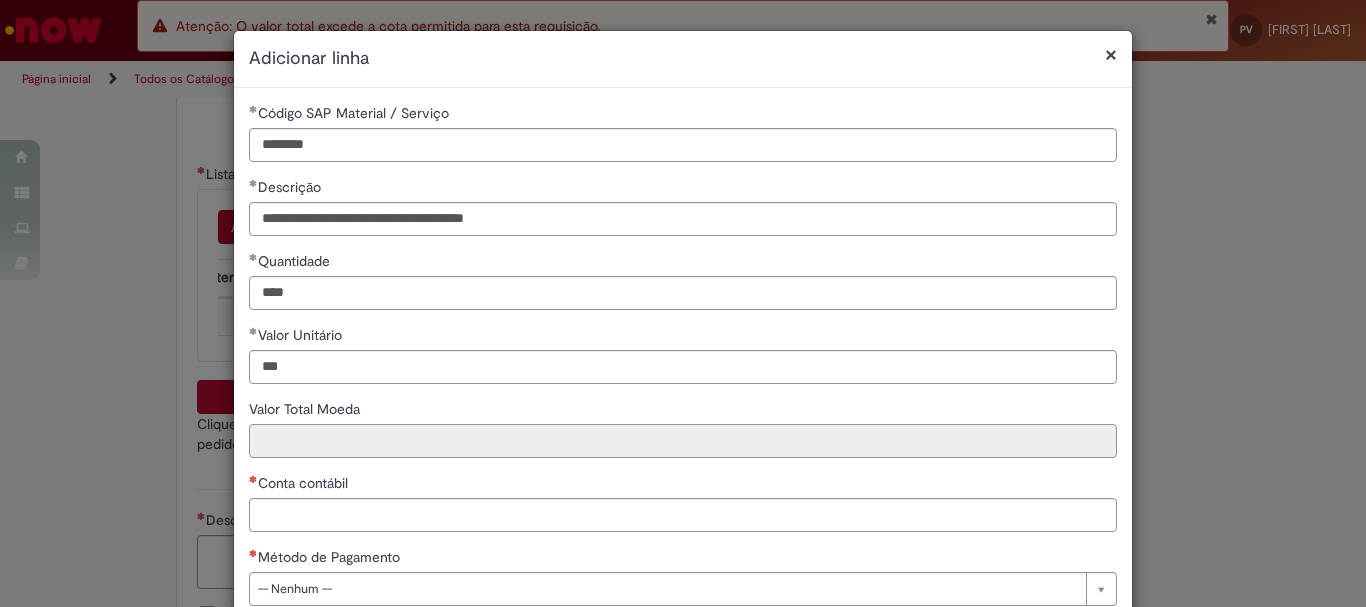 type on "****" 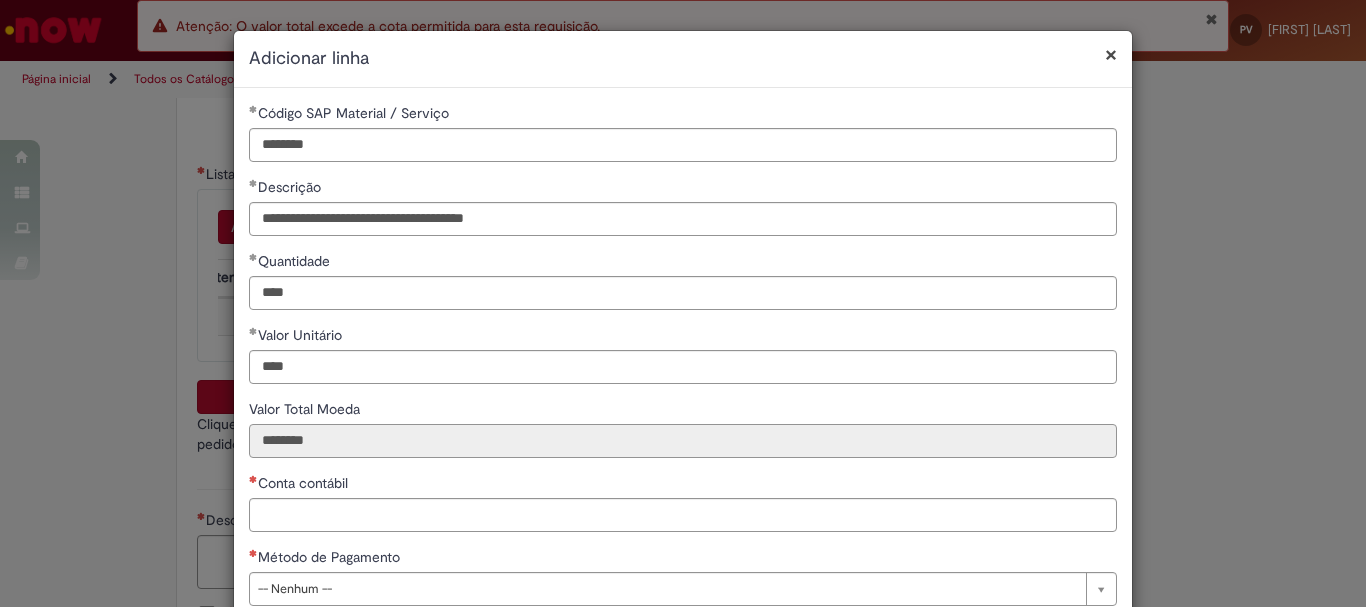 click on "********" at bounding box center (683, 441) 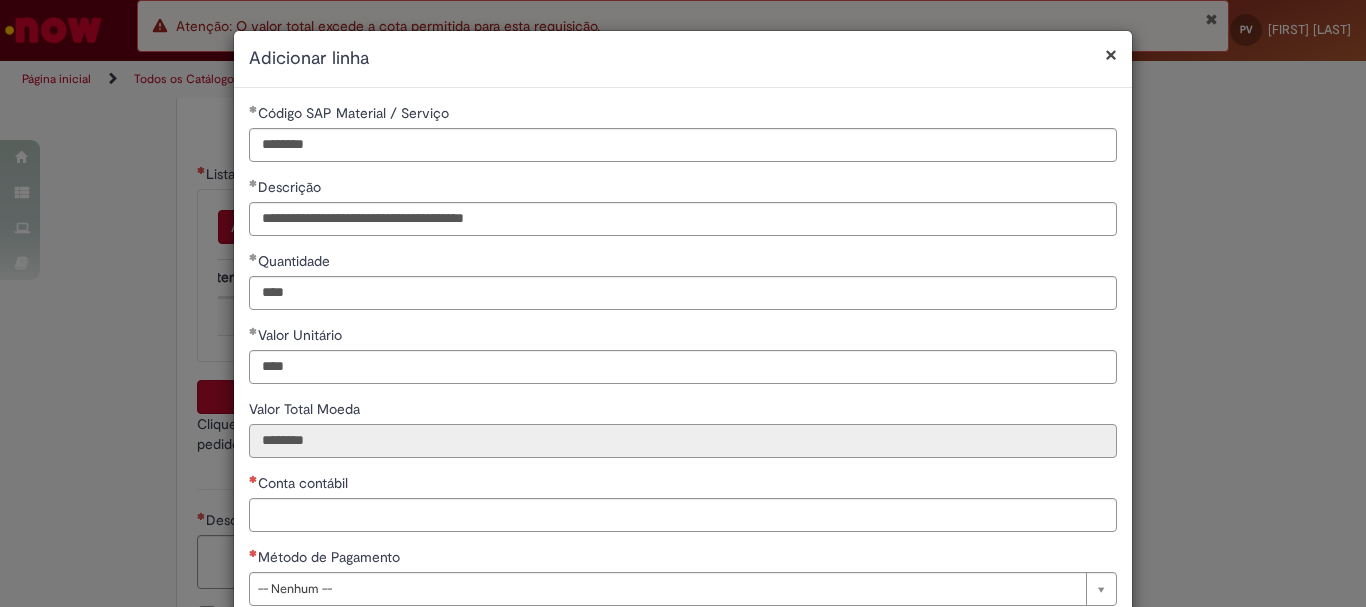 scroll, scrollTop: 125, scrollLeft: 0, axis: vertical 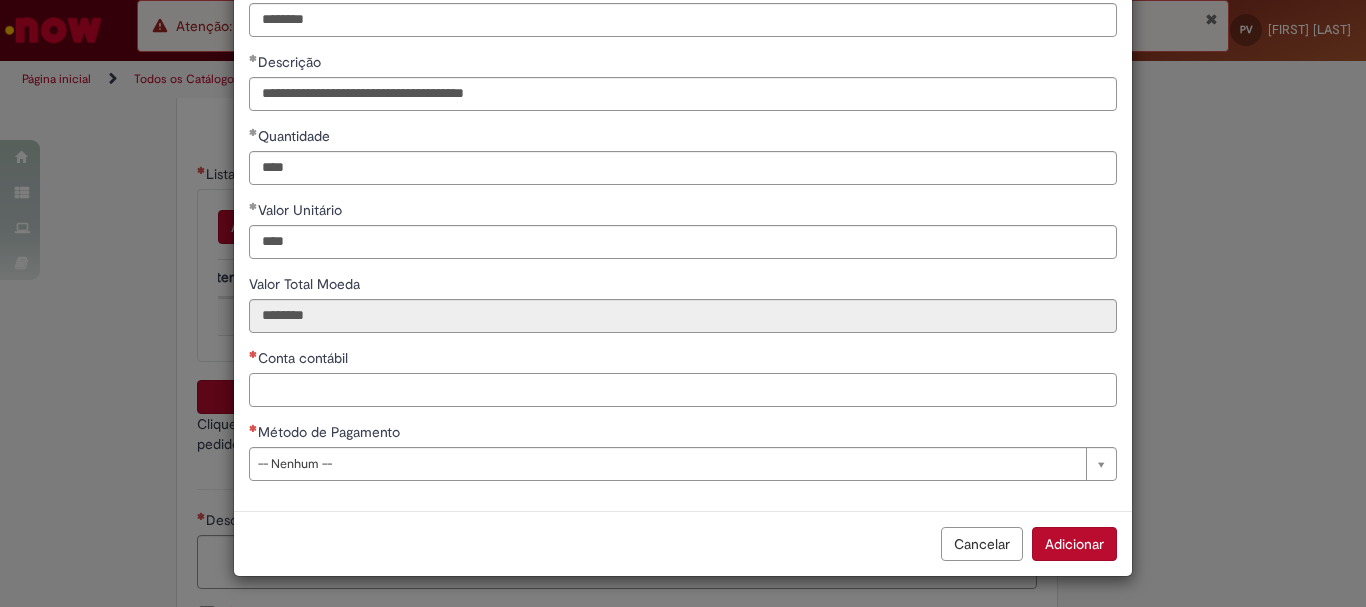 click on "Conta contábil" at bounding box center (683, 390) 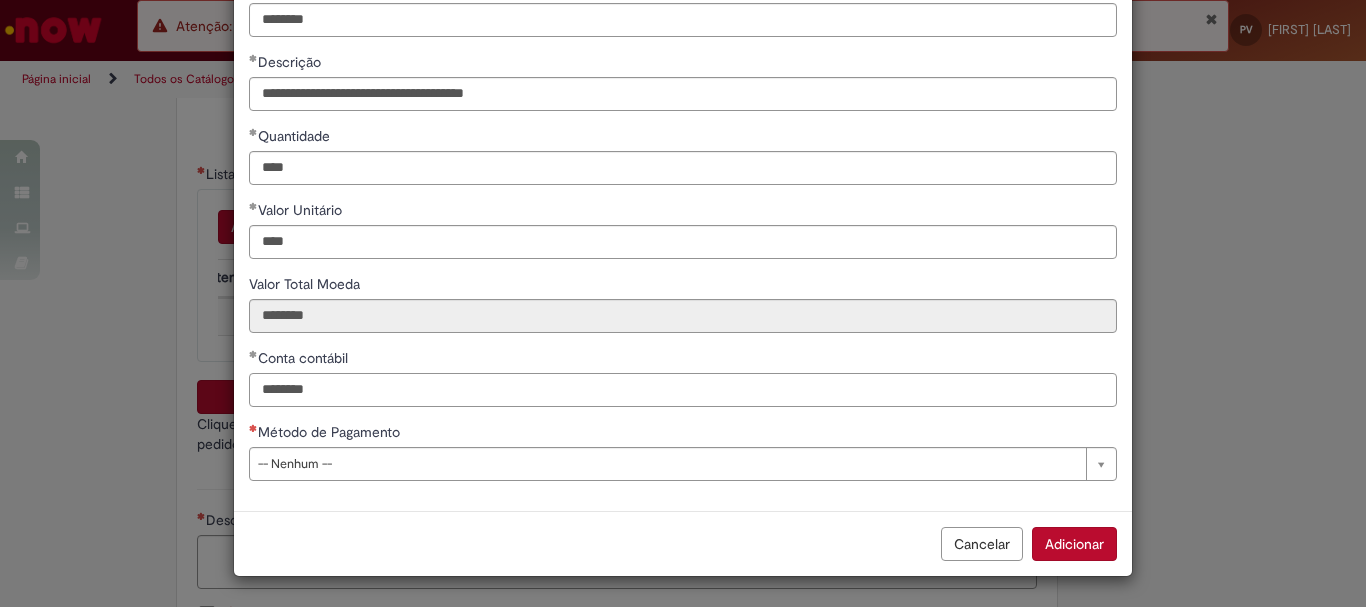 type on "********" 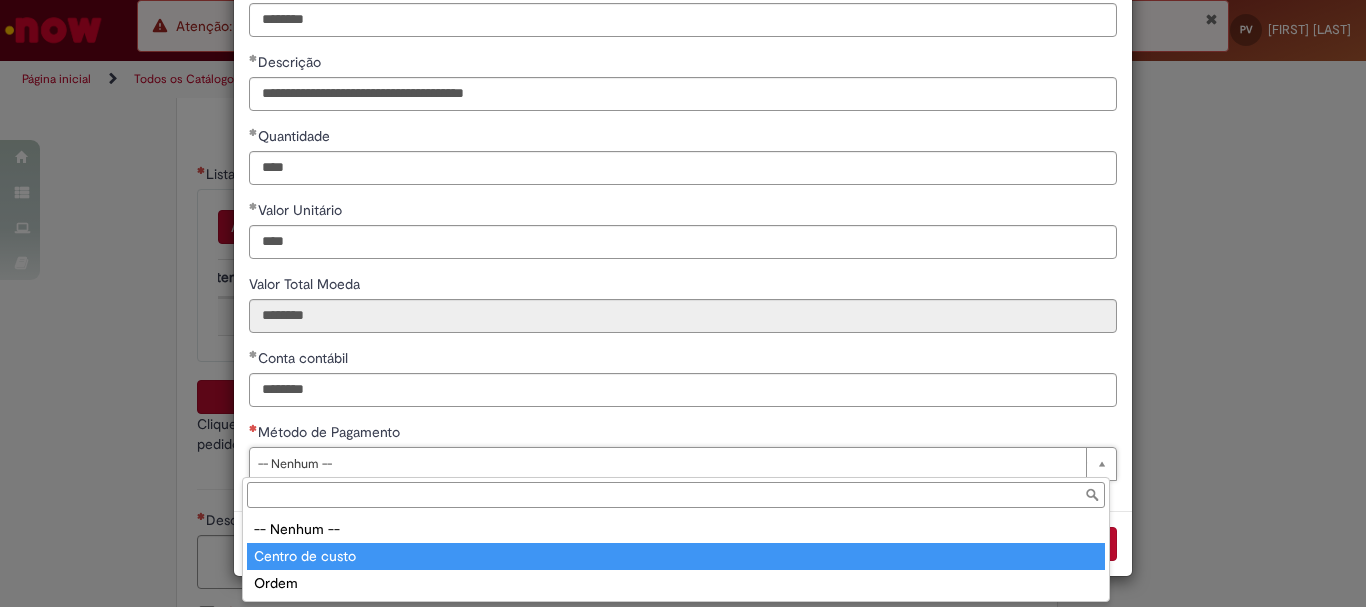 type on "**********" 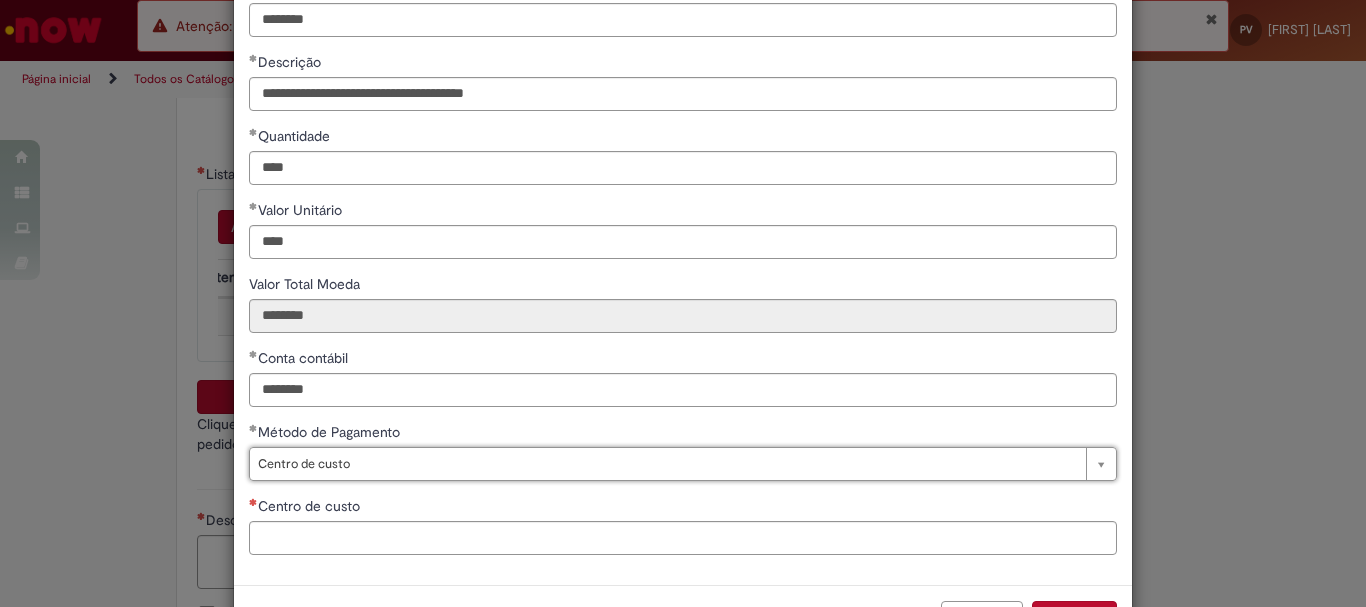 scroll, scrollTop: 199, scrollLeft: 0, axis: vertical 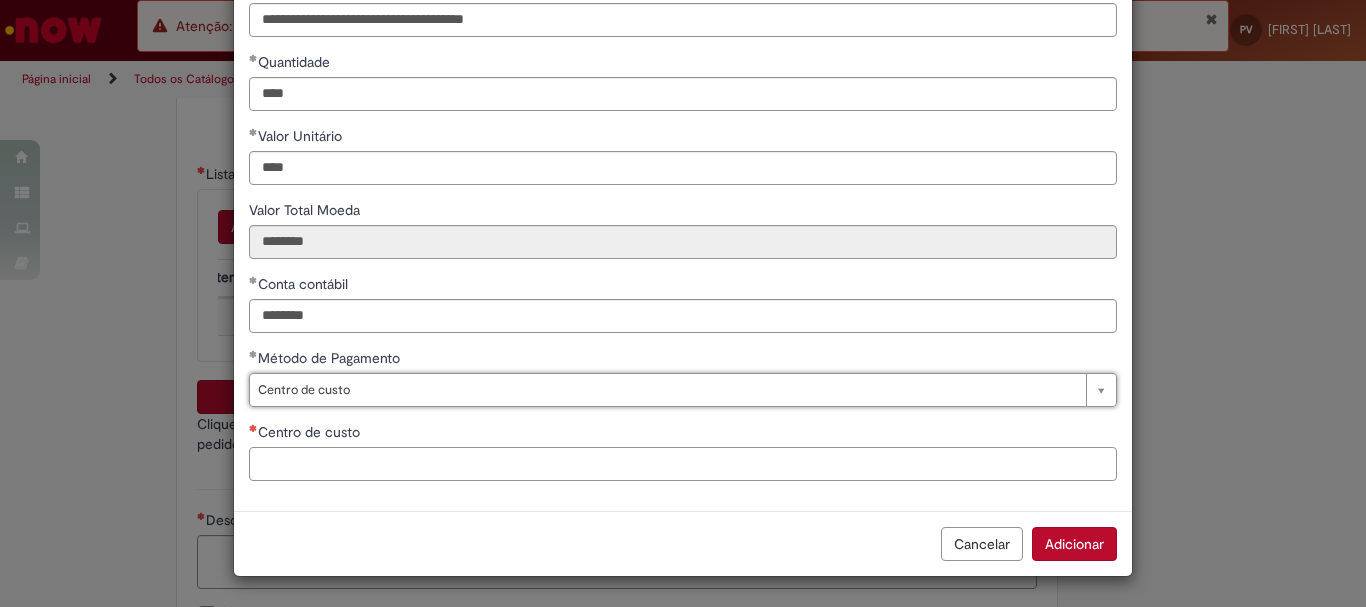 click on "Centro de custo" at bounding box center (683, 464) 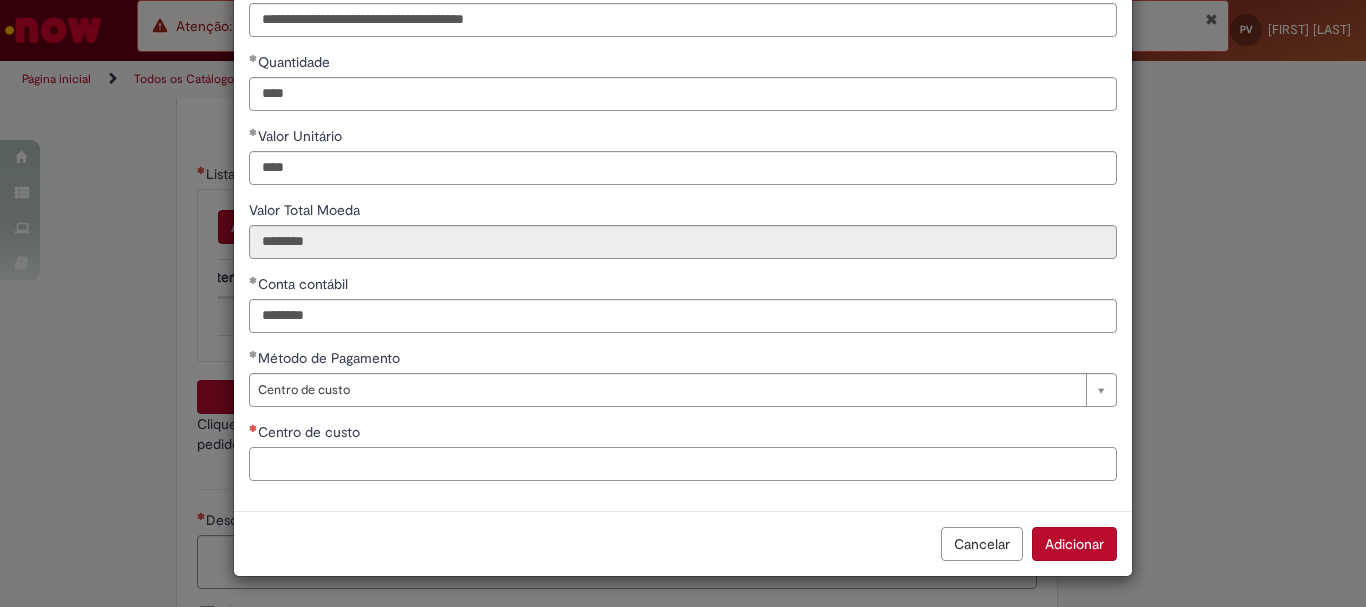 paste on "**********" 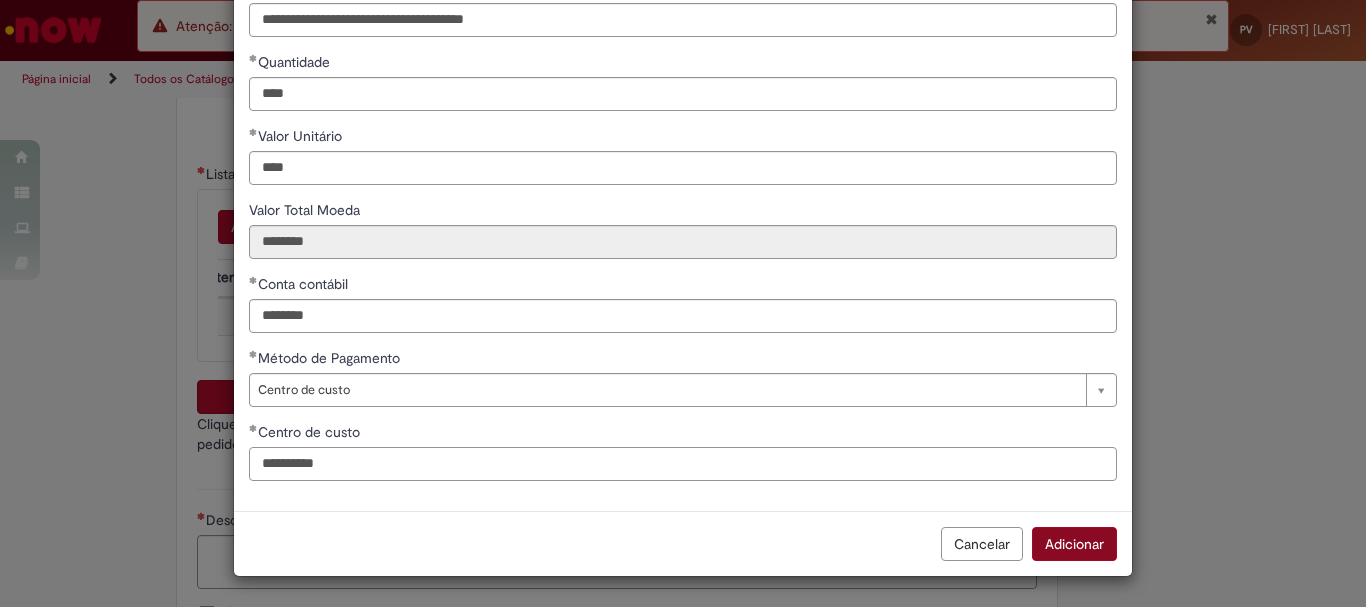type on "**********" 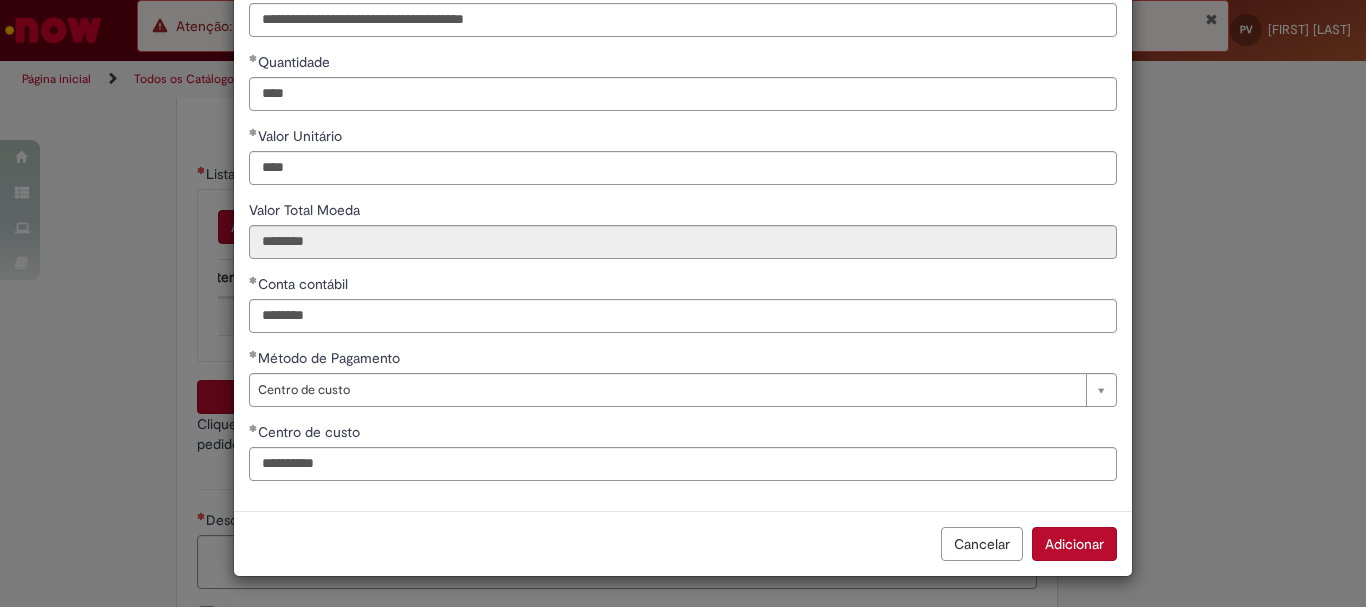 click on "Adicionar" at bounding box center (1074, 544) 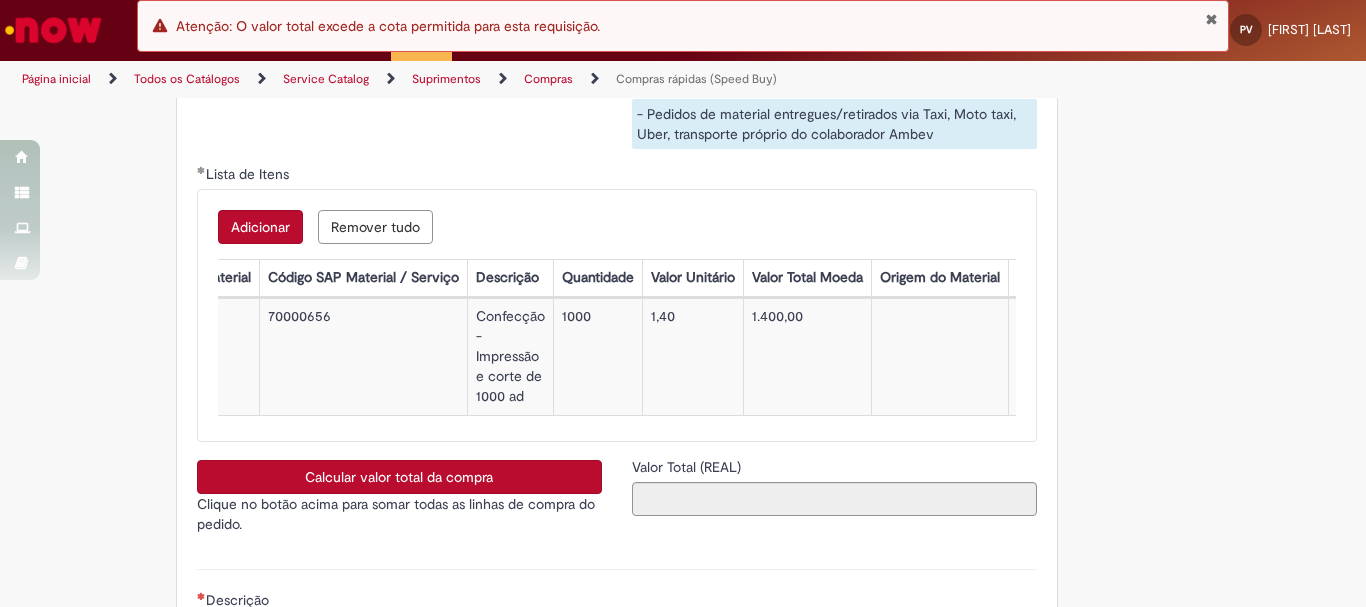 click on "Calcular valor total da compra" at bounding box center [399, 477] 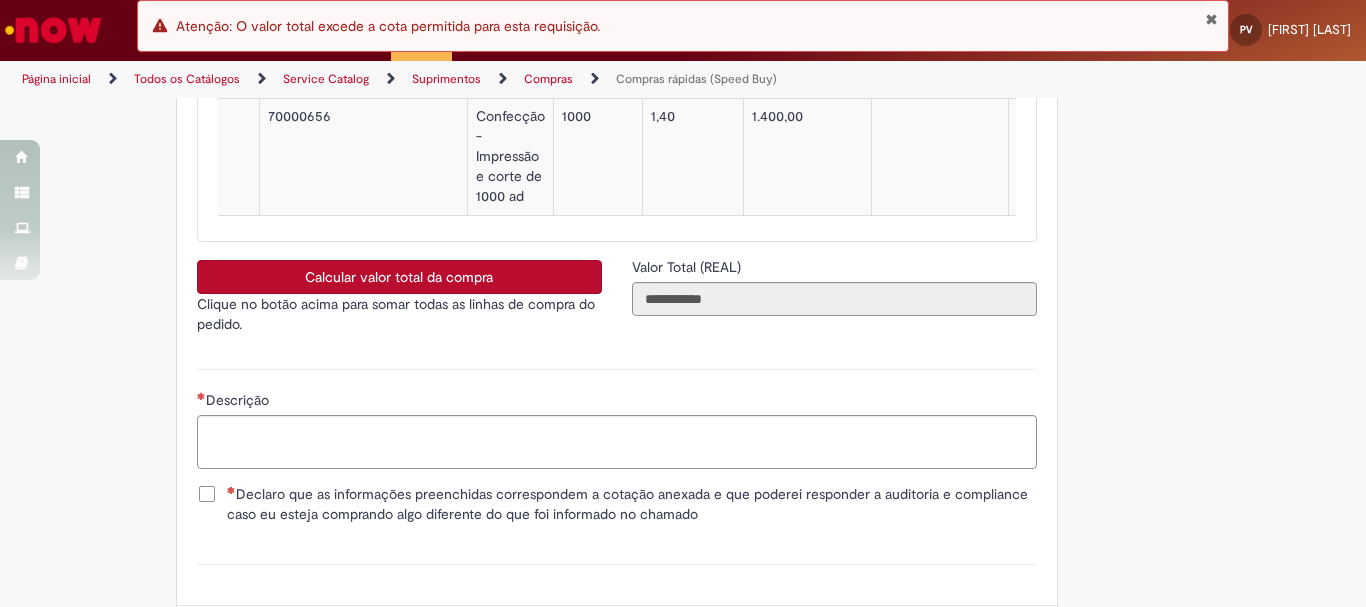 scroll, scrollTop: 3381, scrollLeft: 0, axis: vertical 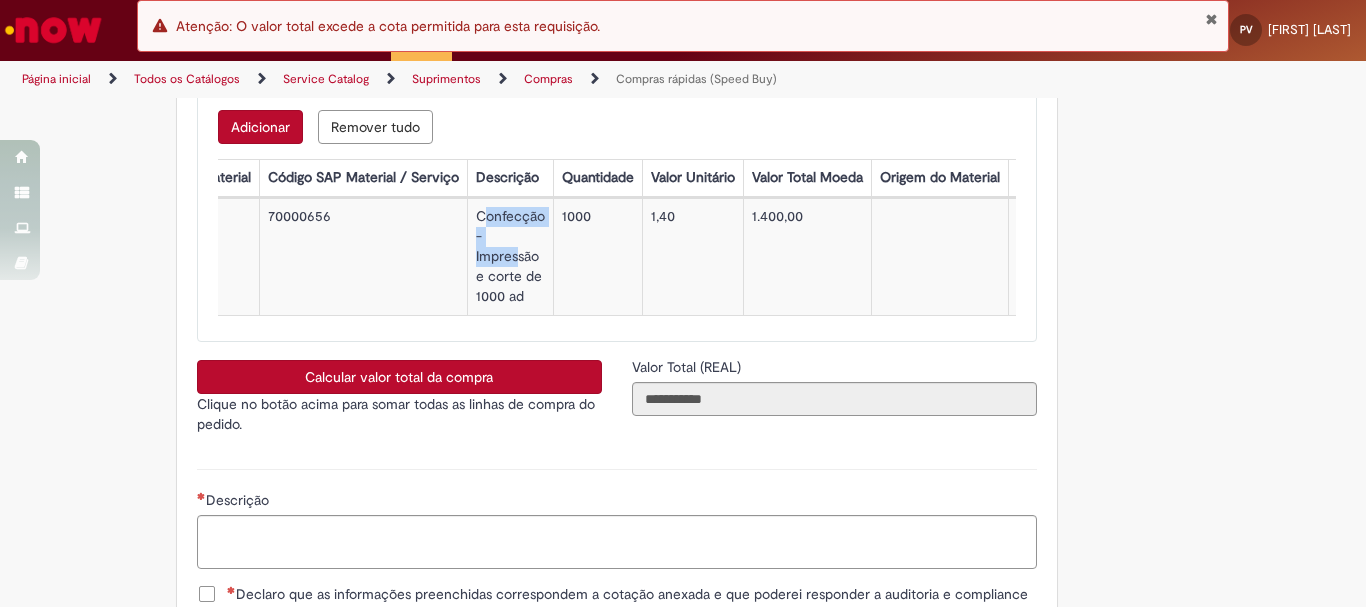 drag, startPoint x: 473, startPoint y: 214, endPoint x: 509, endPoint y: 264, distance: 61.611687 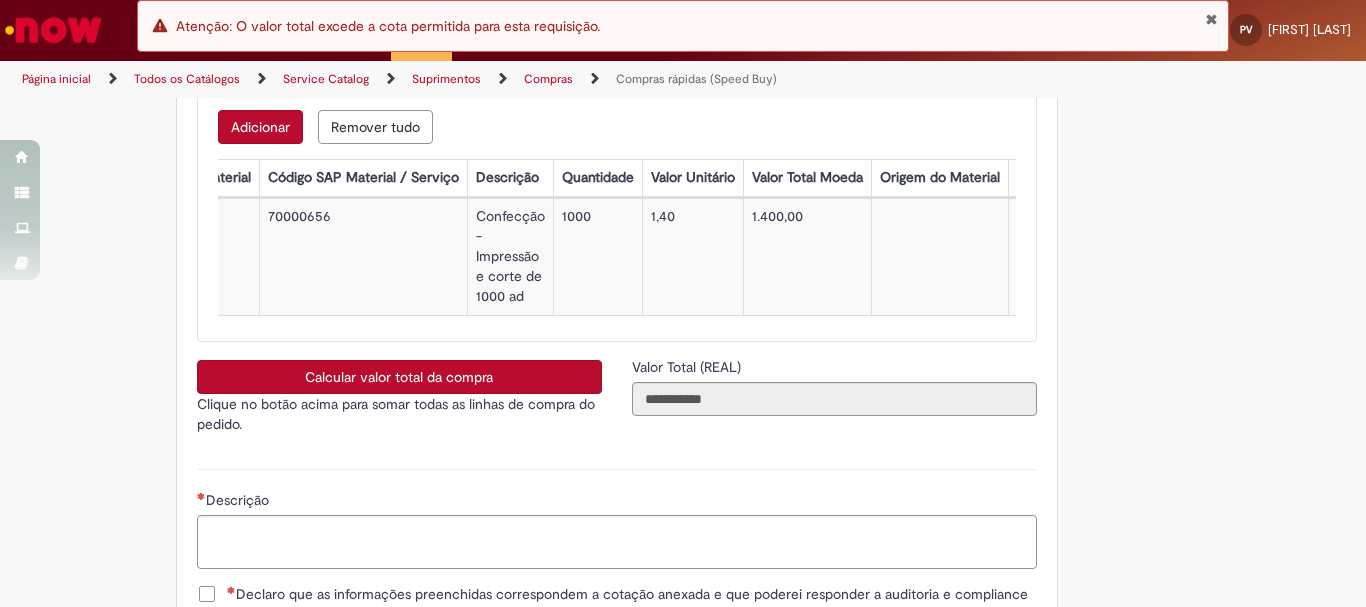click on "Confecção - Impressão e corte de 1000 ad" at bounding box center [510, 257] 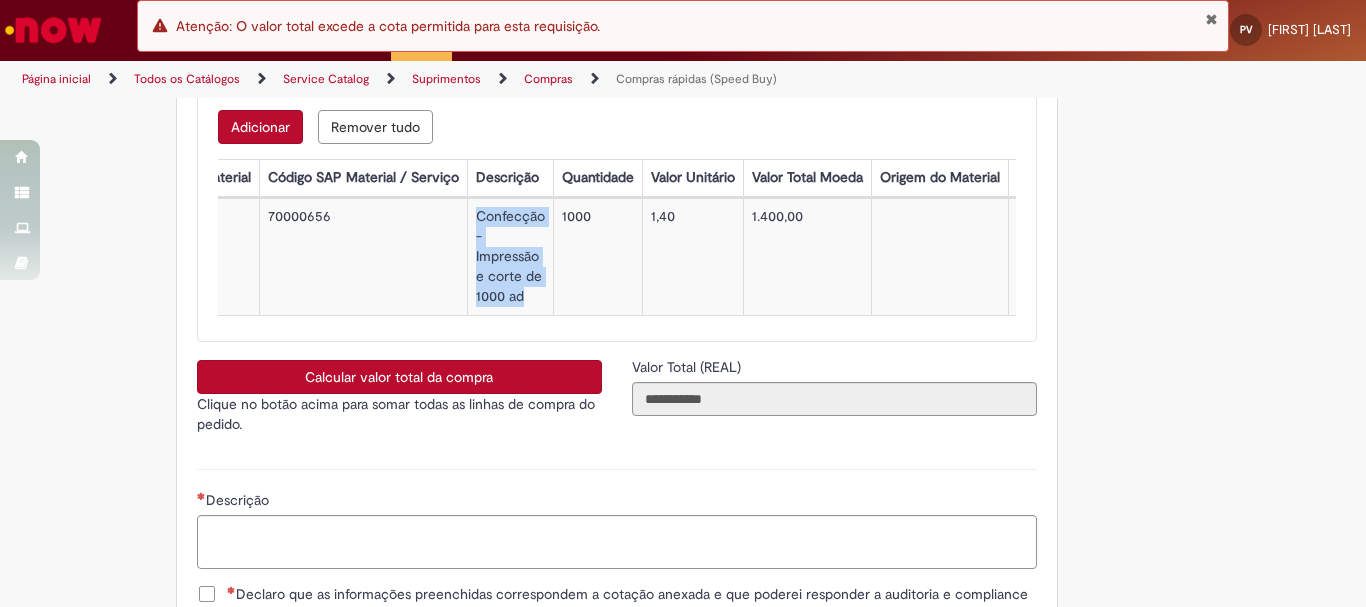 drag, startPoint x: 470, startPoint y: 213, endPoint x: 527, endPoint y: 299, distance: 103.17461 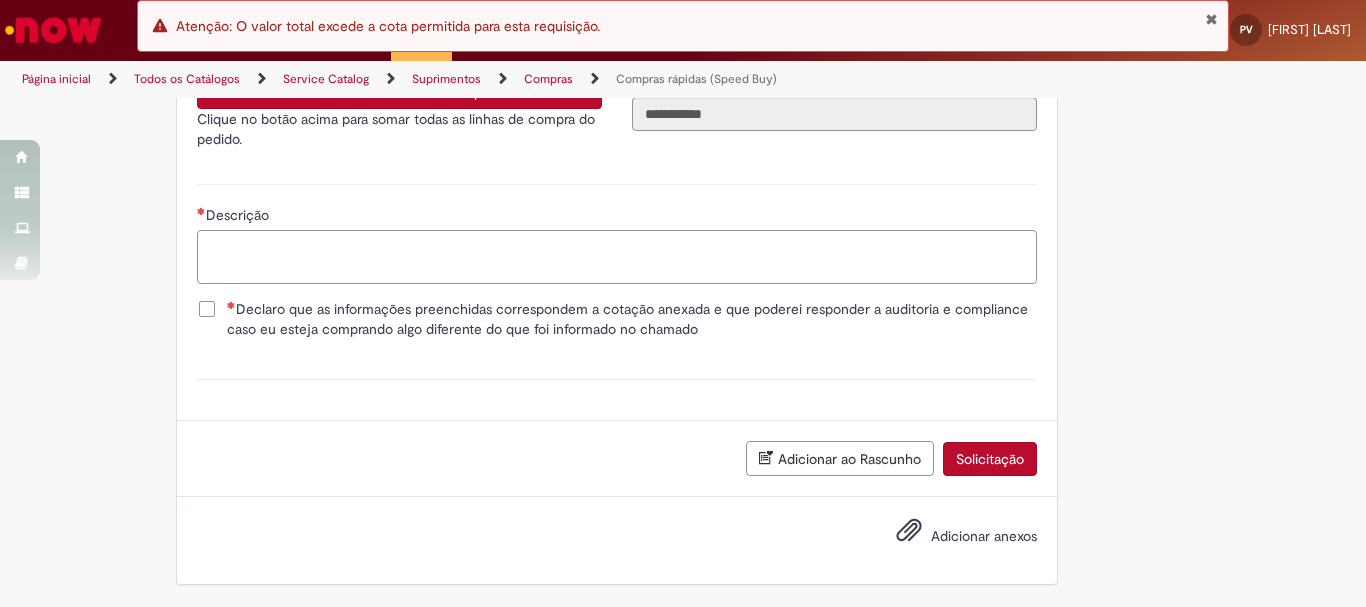 click on "Descrição" at bounding box center (617, 257) 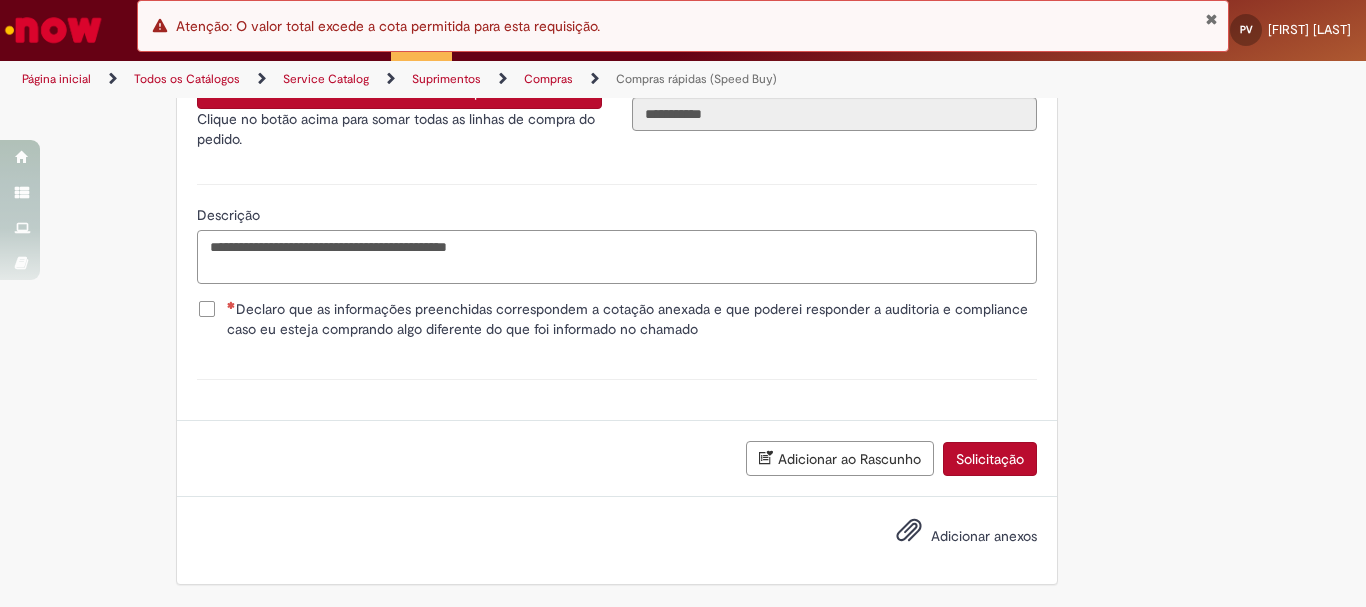 paste on "**********" 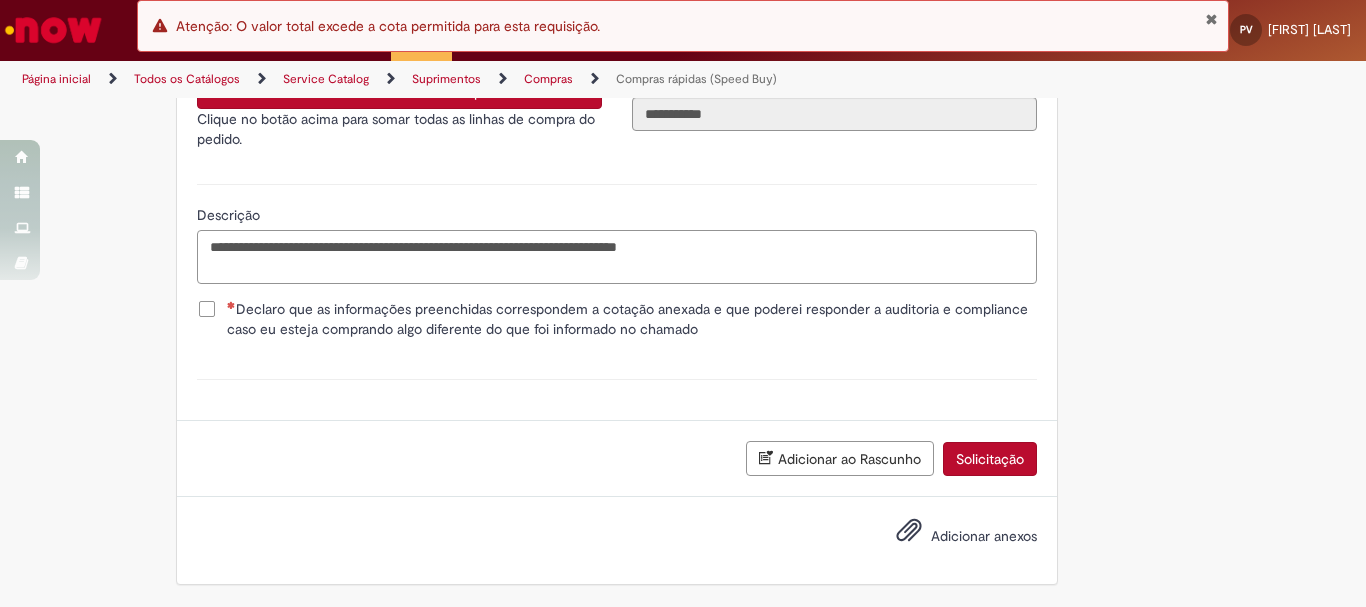 type on "**********" 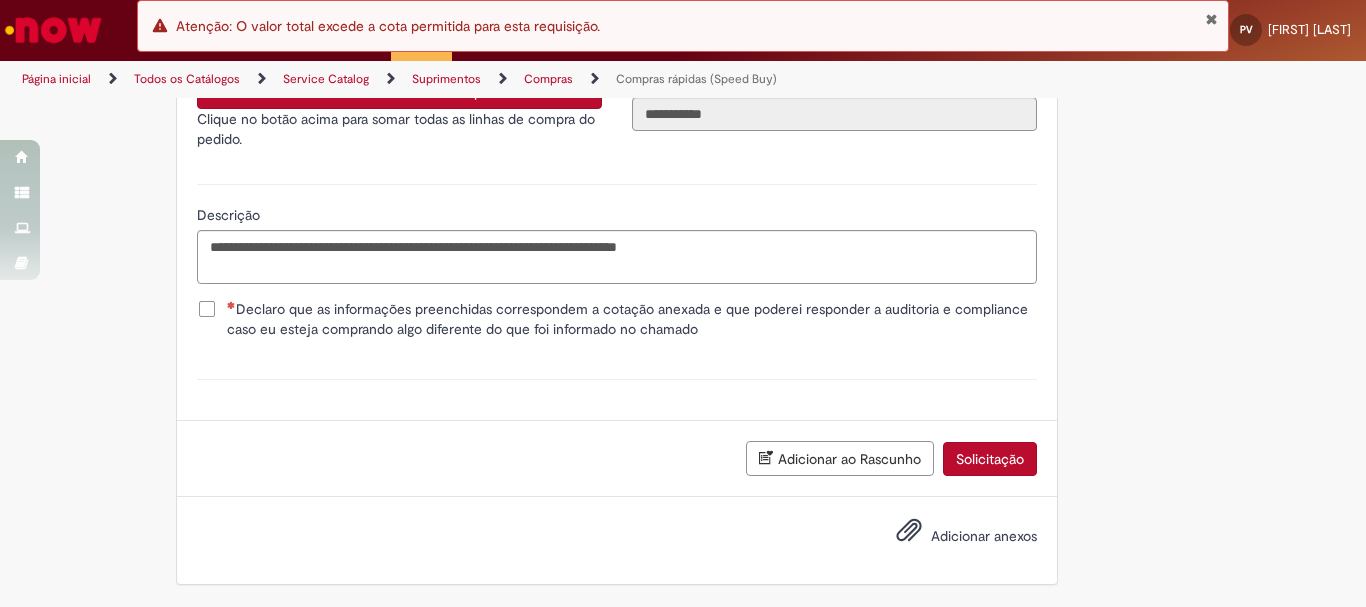 click on "Declaro que as informações preenchidas correspondem a cotação anexada e que poderei responder a auditoria e compliance caso eu esteja comprando algo diferente do que foi informado no chamado" at bounding box center (632, 319) 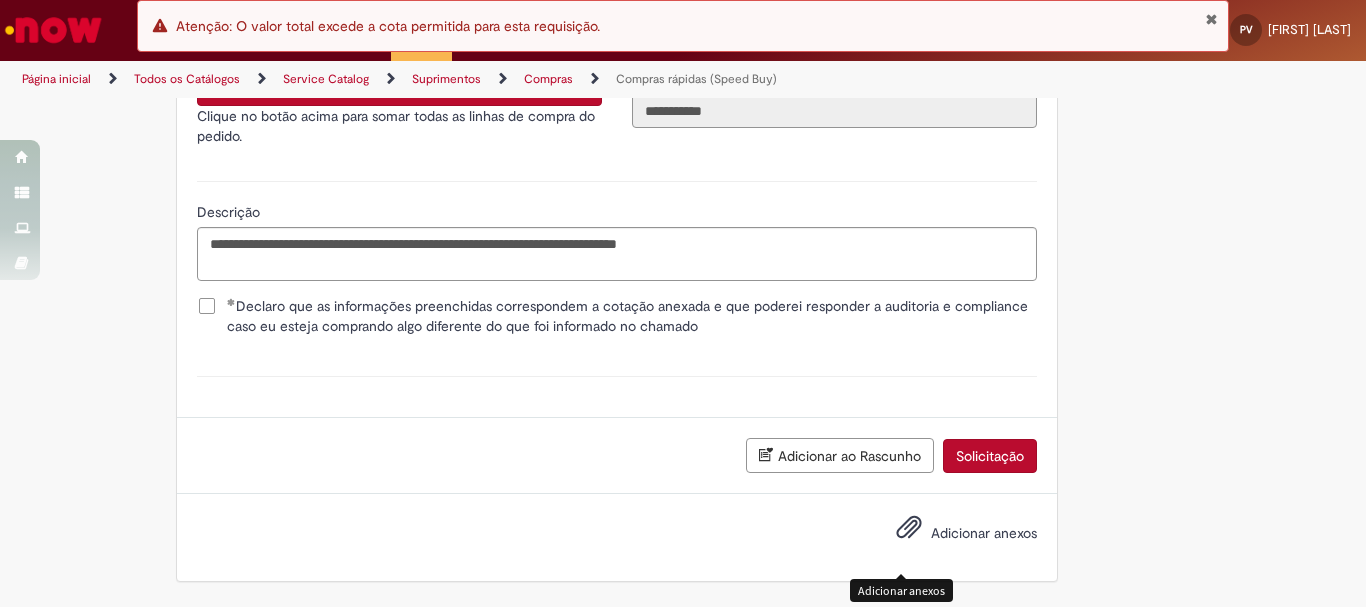 click on "Adicionar anexos" at bounding box center (909, 532) 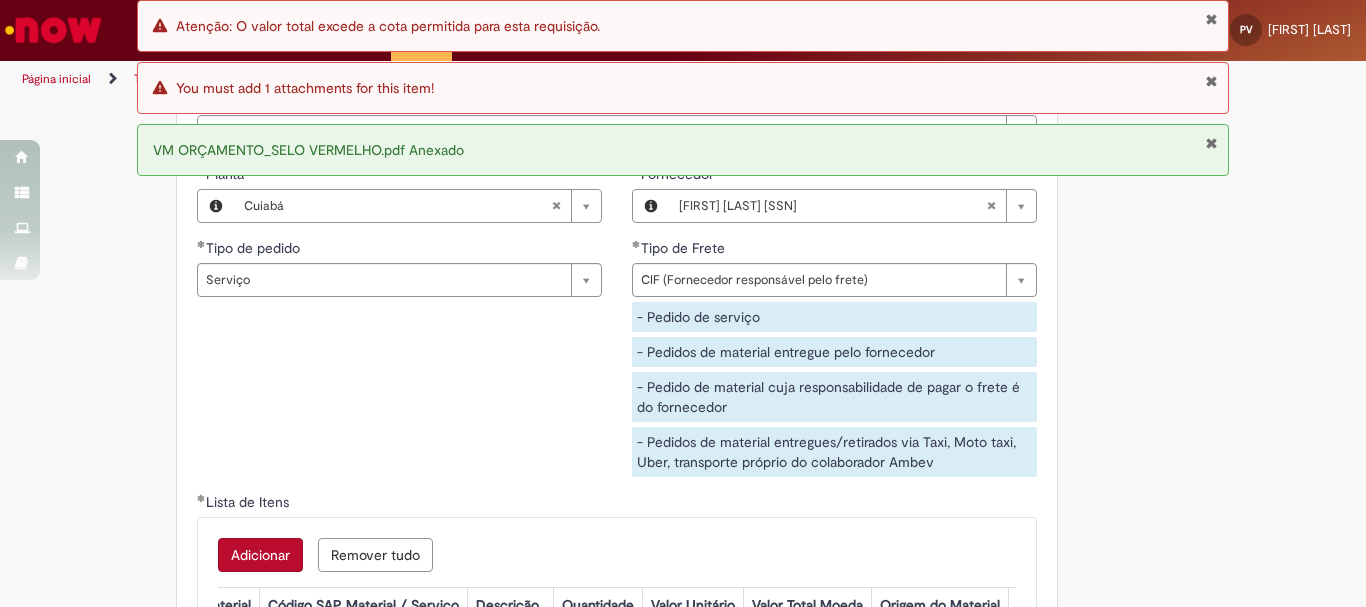 scroll, scrollTop: 2753, scrollLeft: 0, axis: vertical 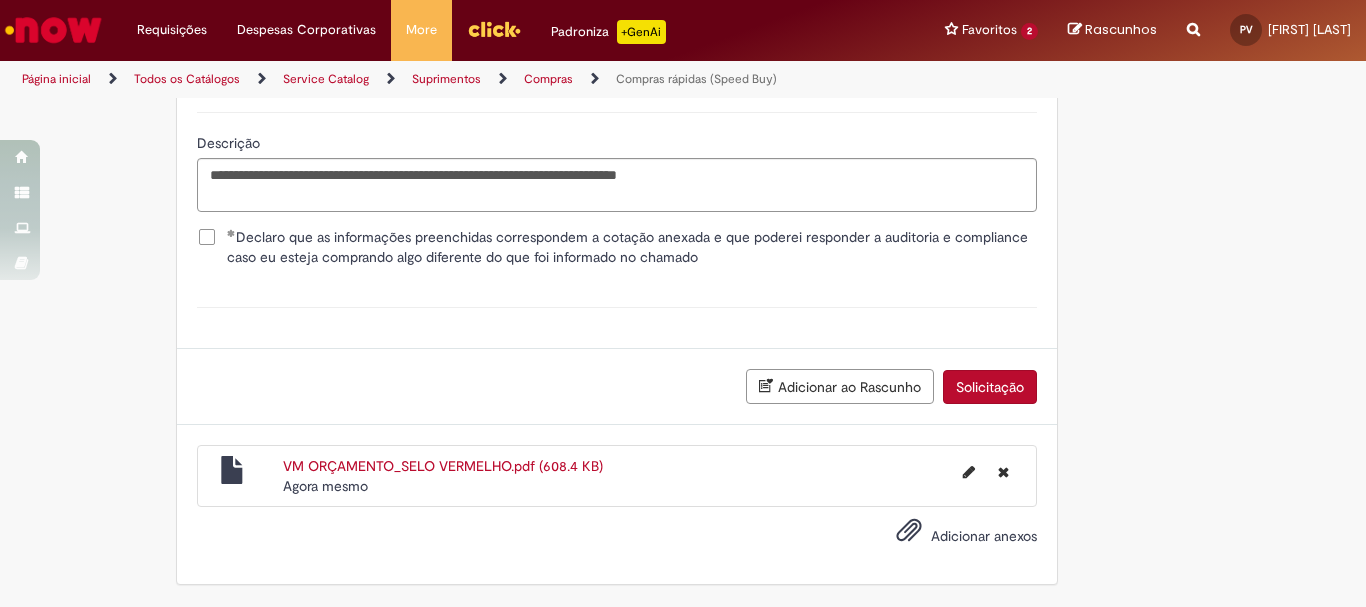 click on "Solicitação" at bounding box center [990, 387] 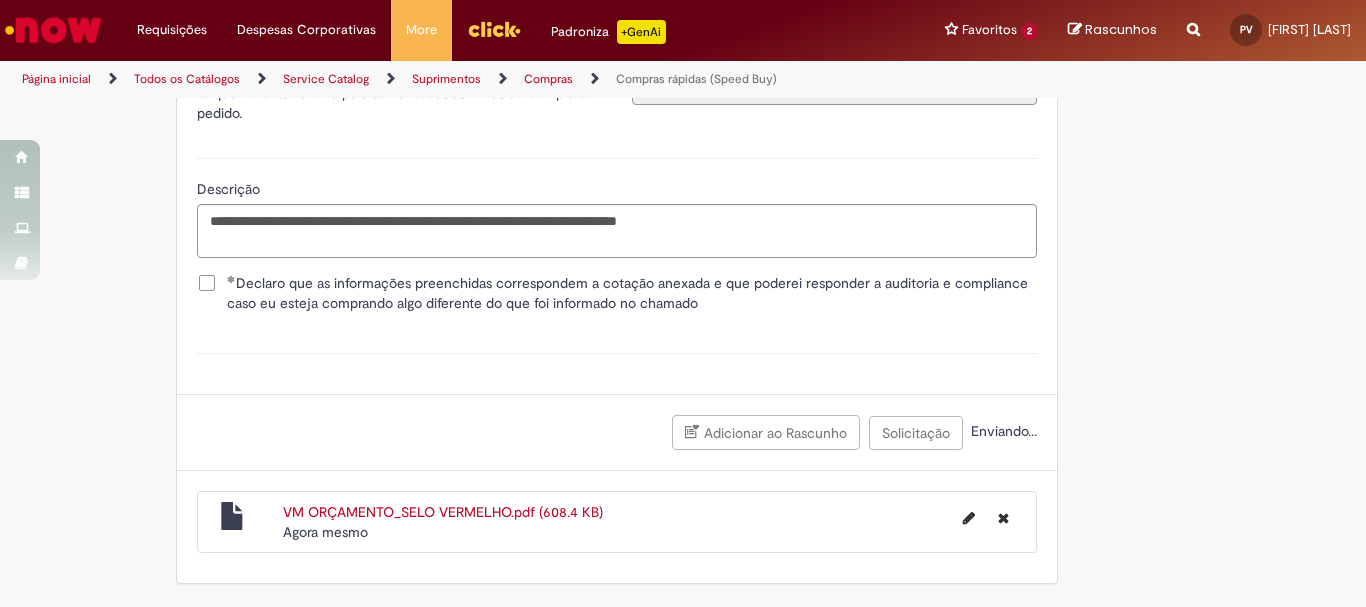scroll, scrollTop: 3707, scrollLeft: 0, axis: vertical 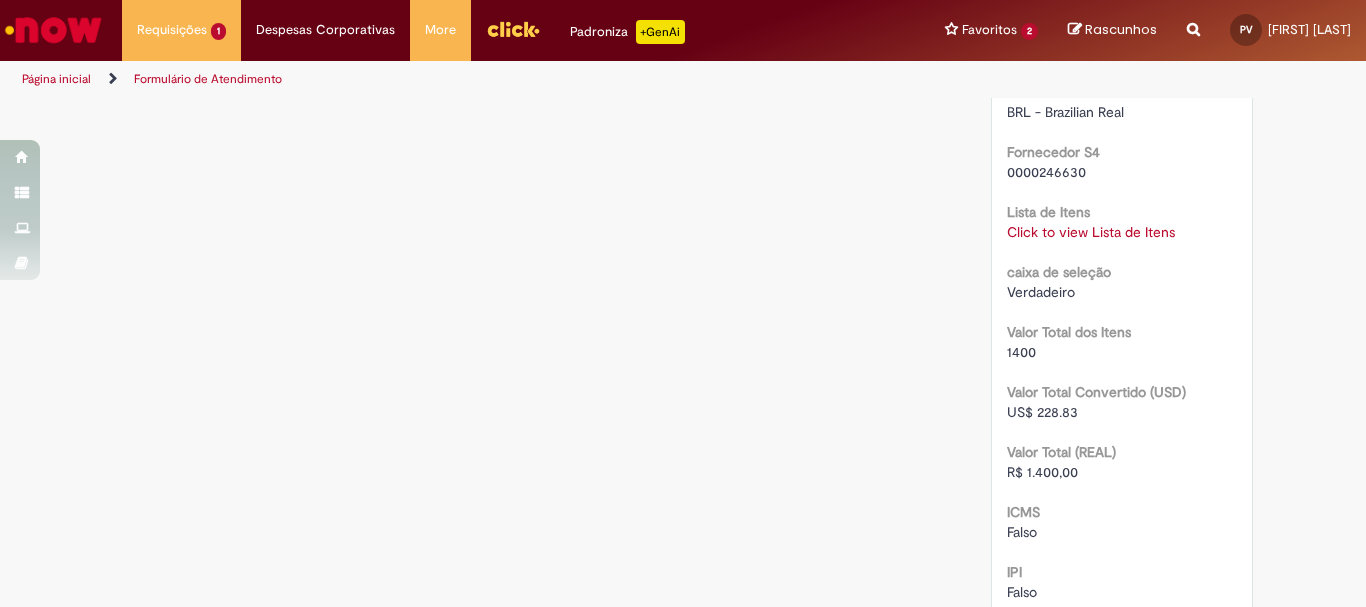 click on "Click to view Lista de Itens" at bounding box center [1091, 232] 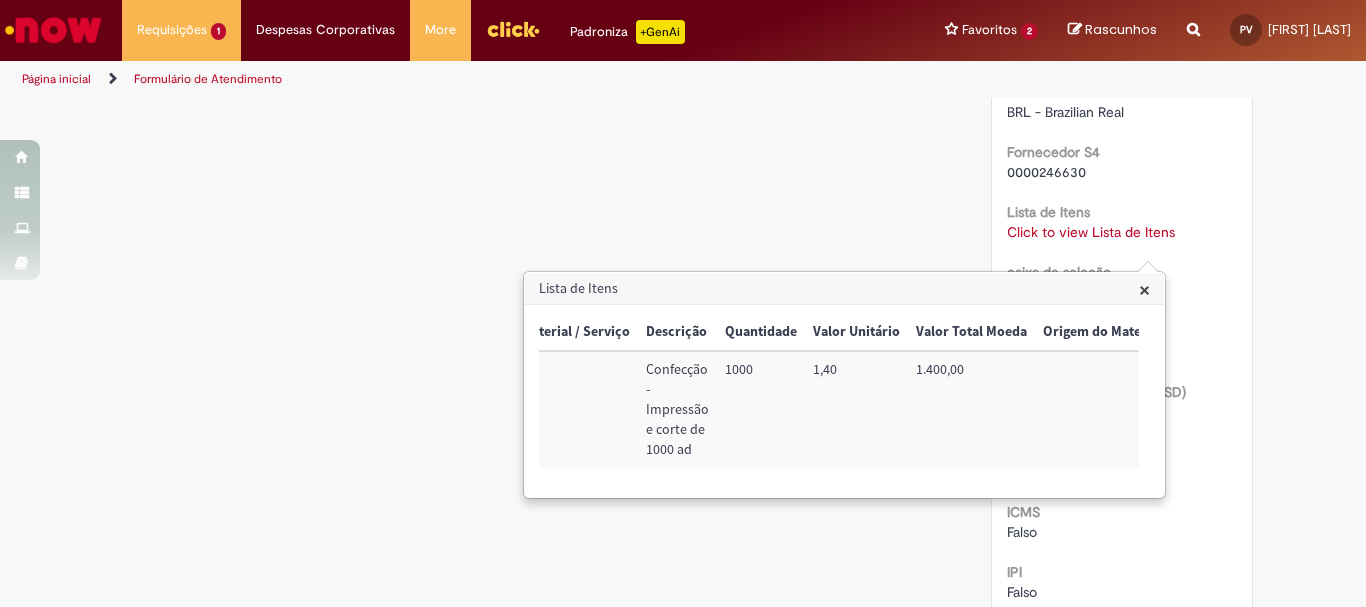 scroll, scrollTop: 0, scrollLeft: 571, axis: horizontal 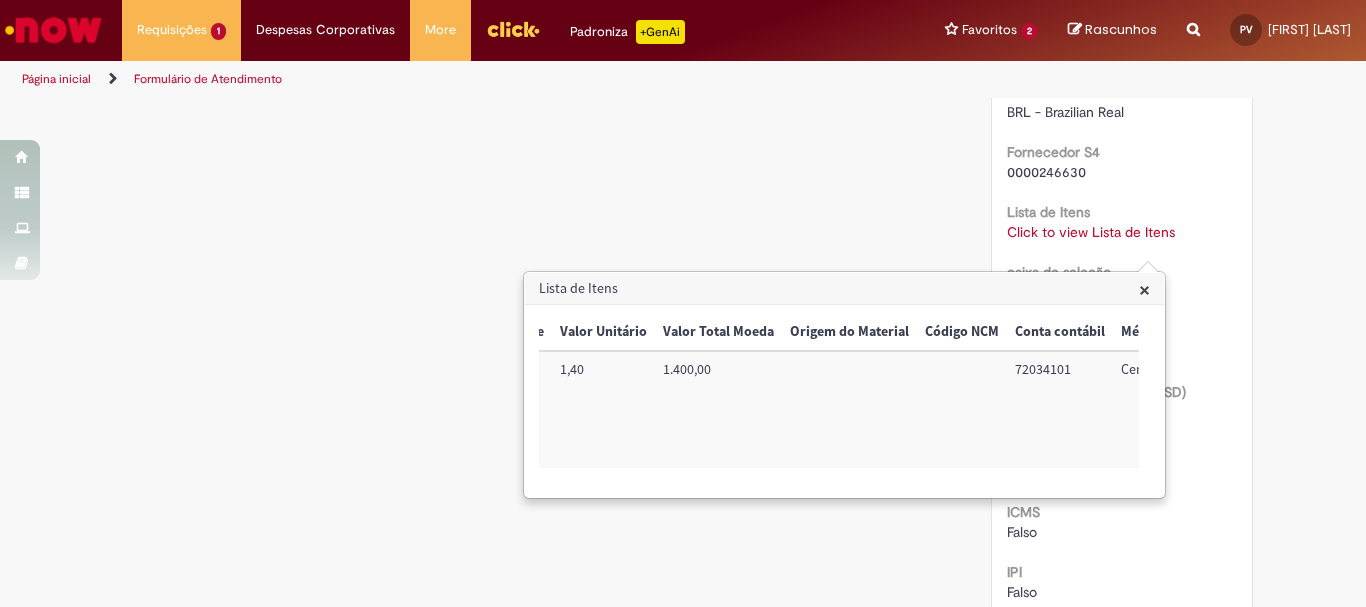 click on "×" at bounding box center (1144, 289) 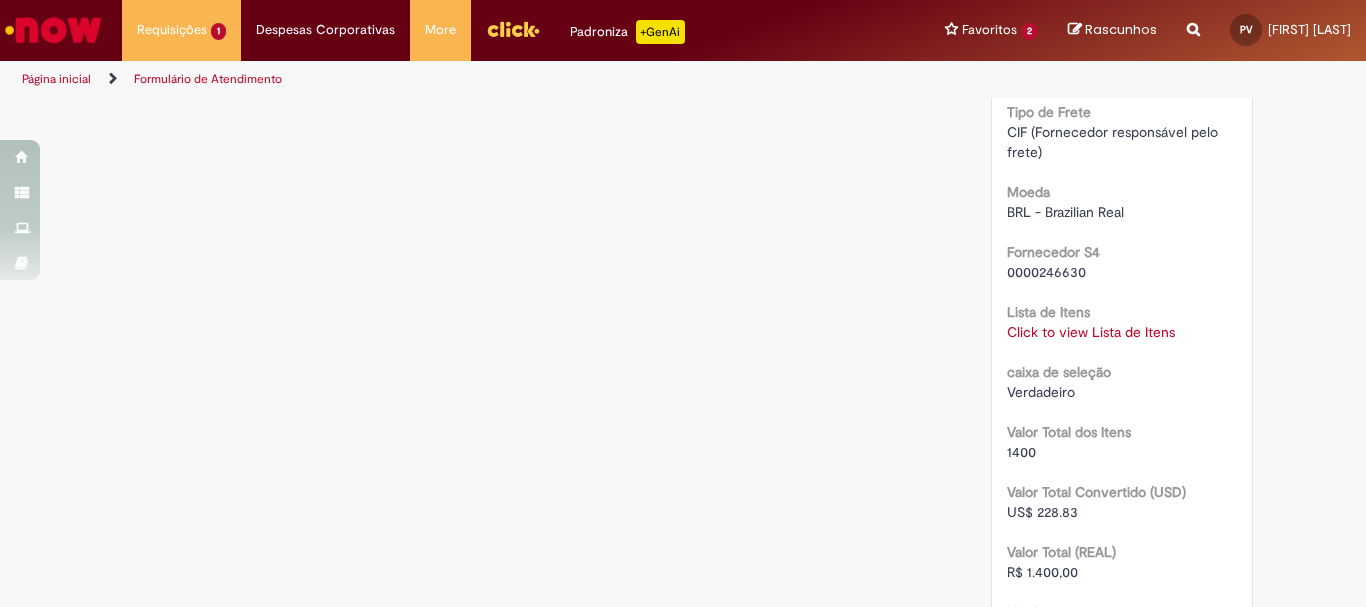 scroll, scrollTop: 1560, scrollLeft: 0, axis: vertical 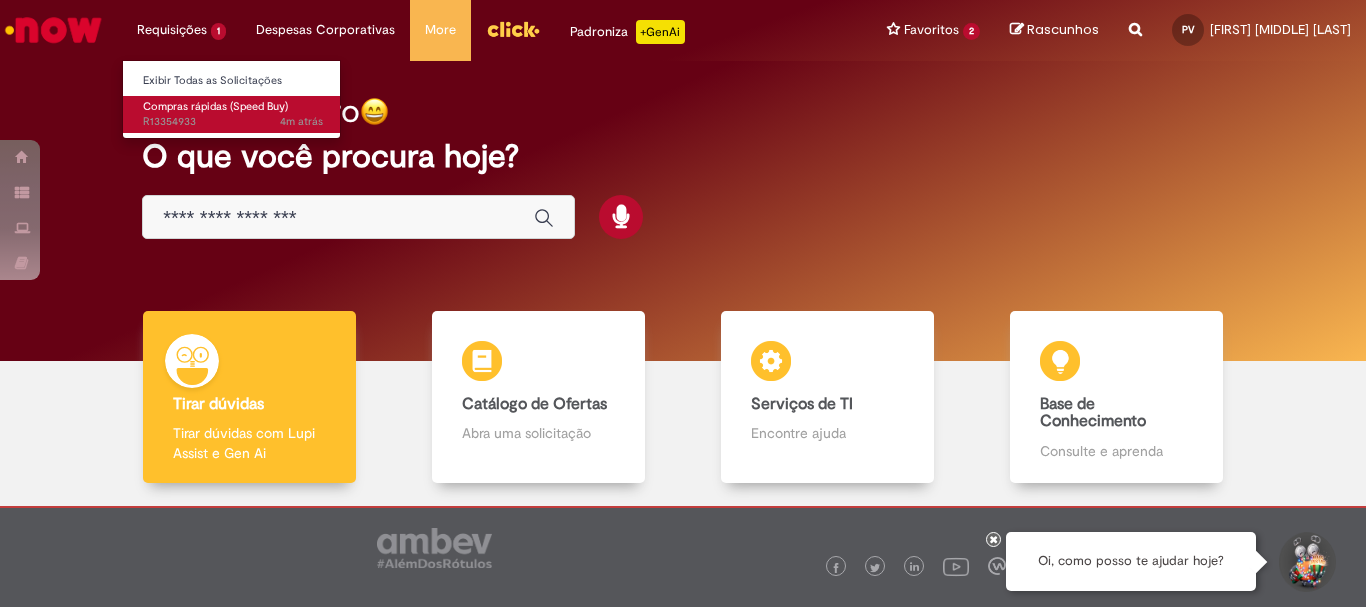 click on "4m atrás 4 minutos atrás  R13354933" at bounding box center [233, 122] 